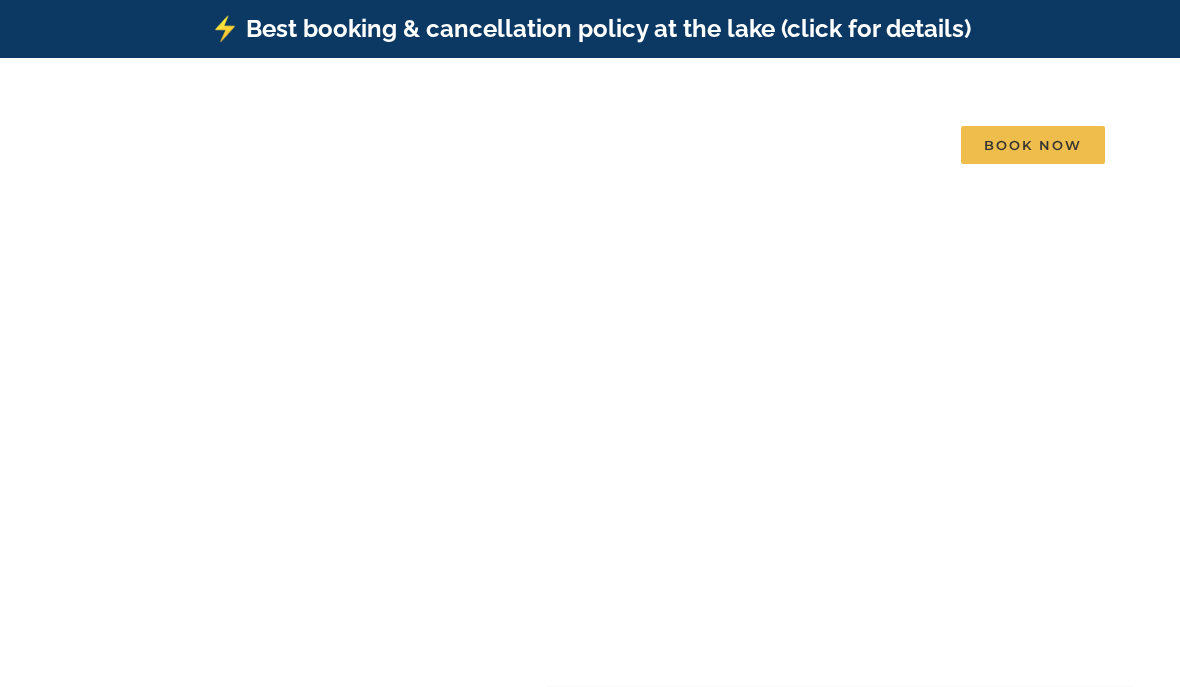 scroll, scrollTop: 0, scrollLeft: 0, axis: both 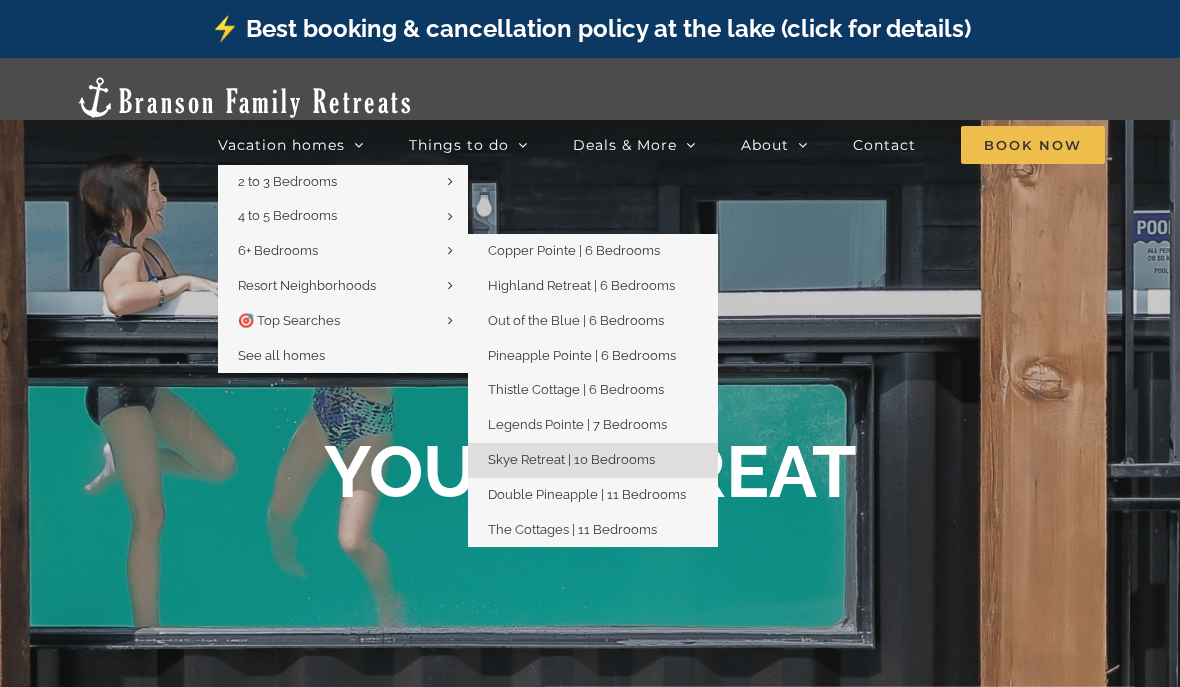 click on "Skye Retreat | 10 Bedrooms" at bounding box center (571, 459) 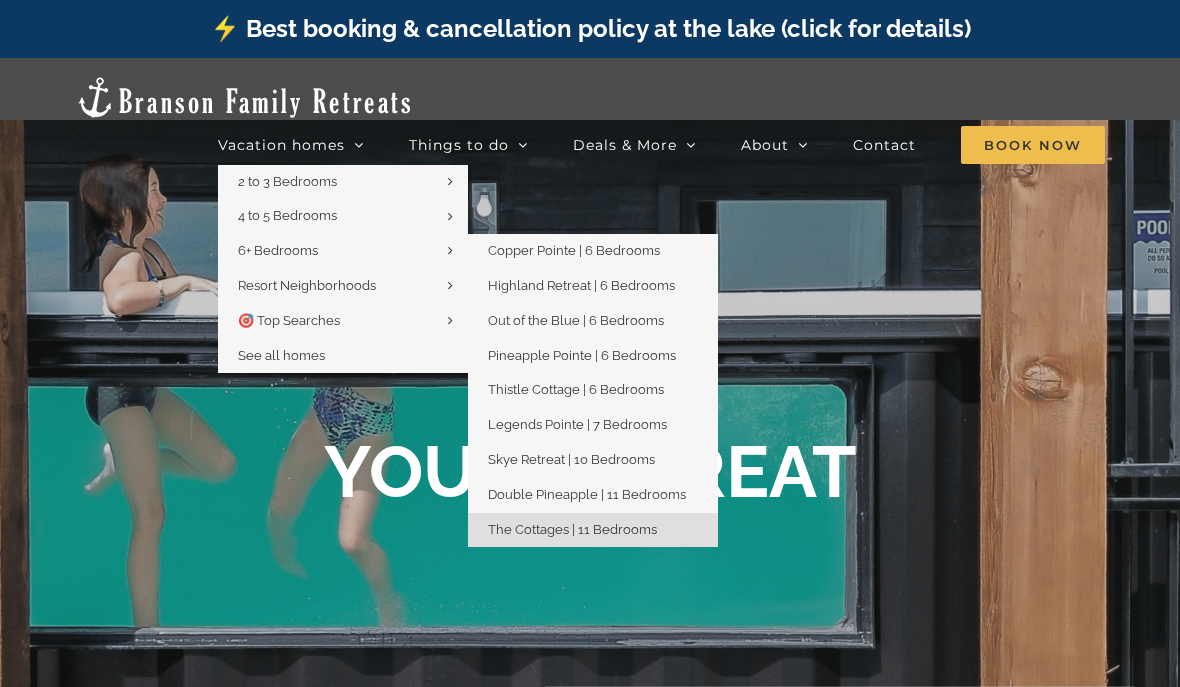 click on "The Cottages | 11 Bedrooms" at bounding box center (572, 529) 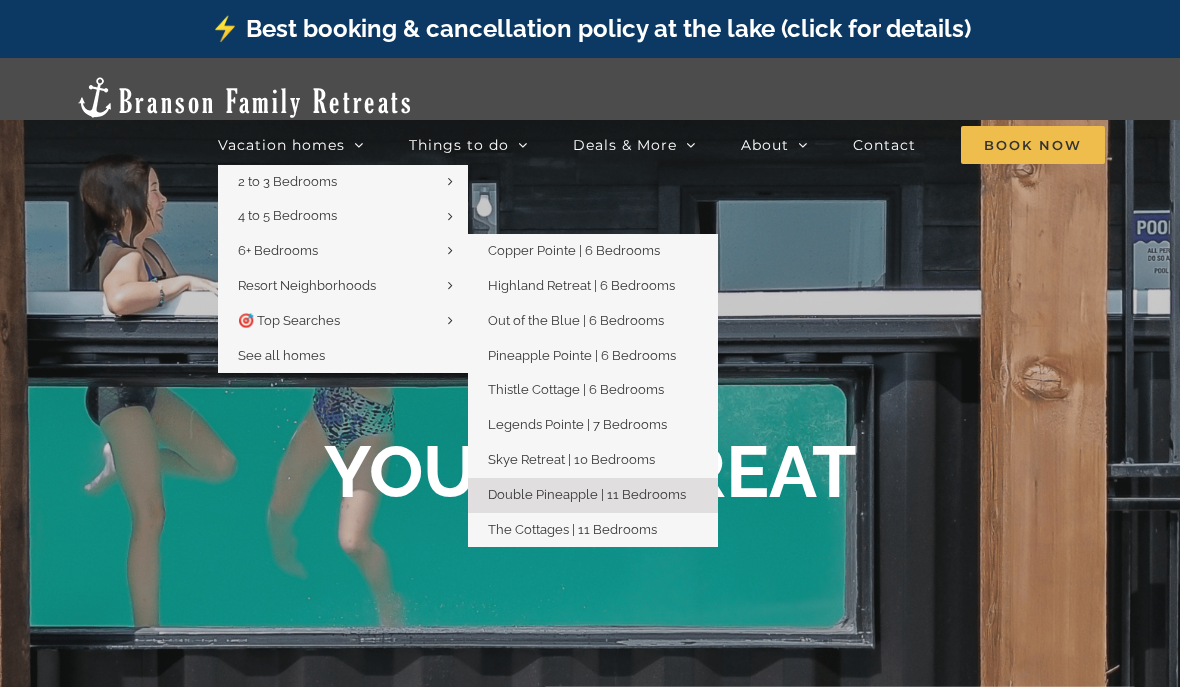click on "Double Pineapple | 11 Bedrooms" at bounding box center (587, 494) 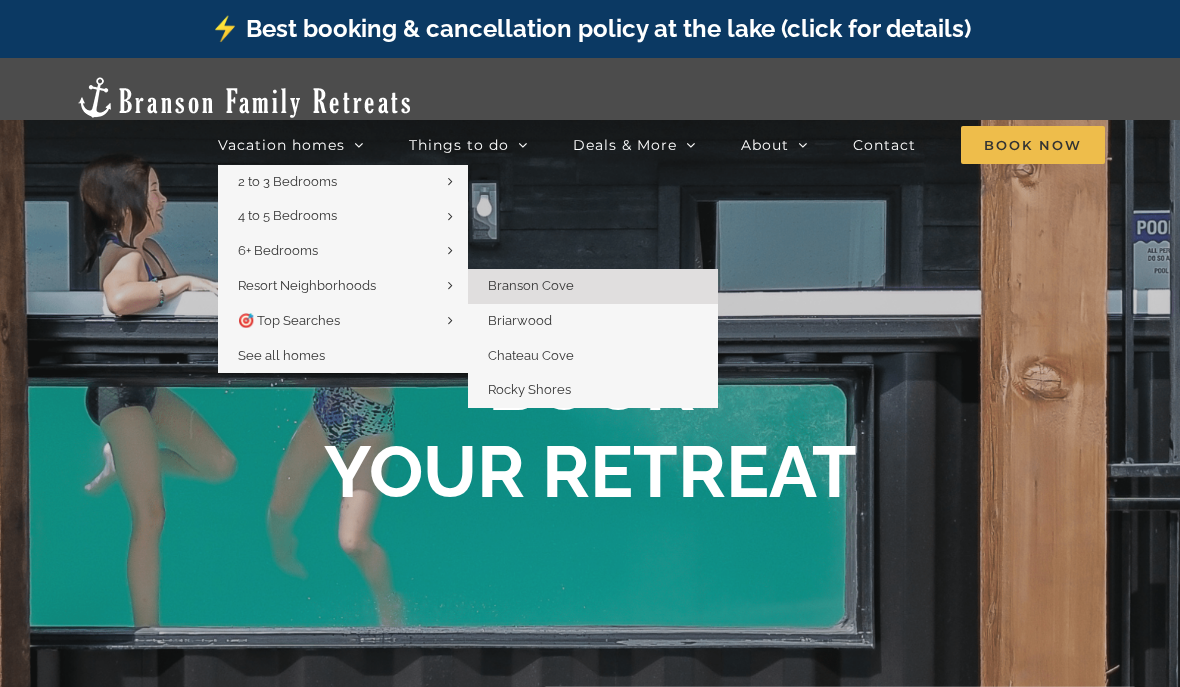 click on "Branson Cove" at bounding box center [531, 285] 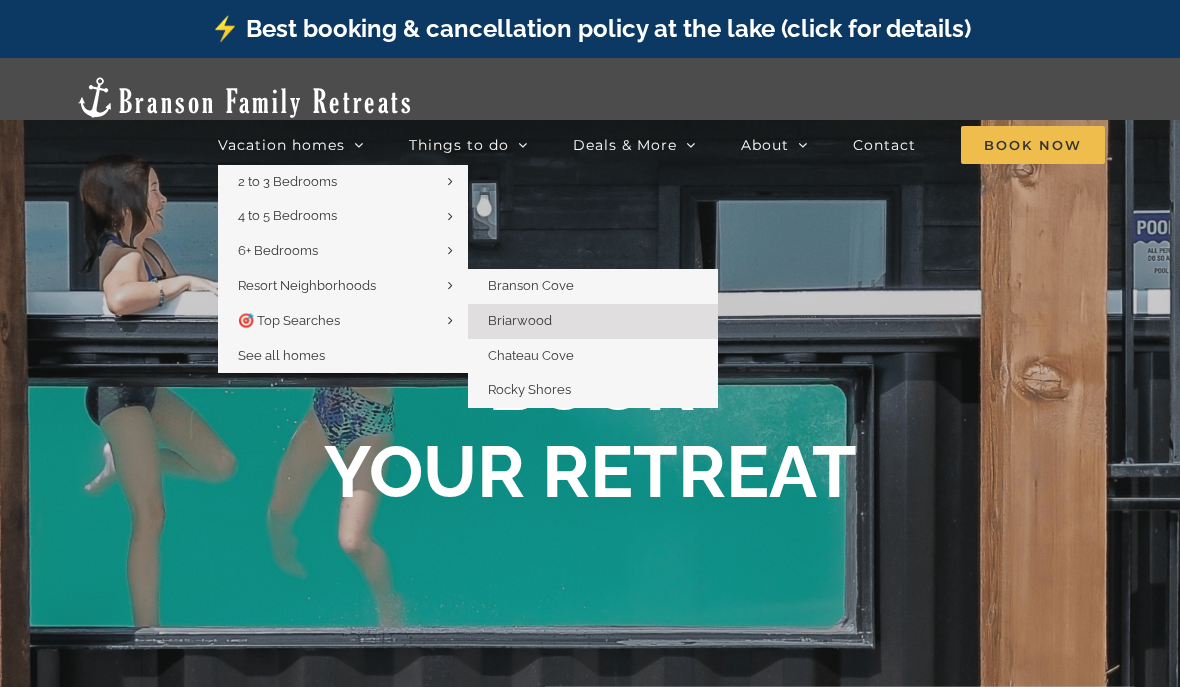 click on "Briarwood" at bounding box center [520, 320] 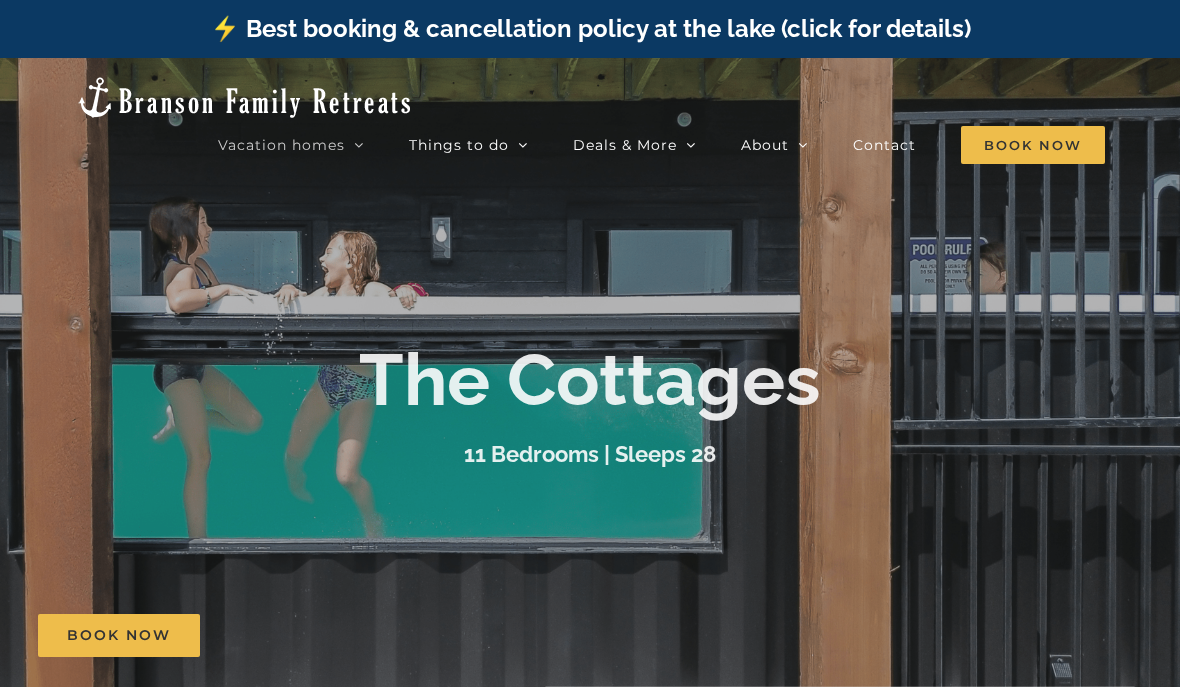 scroll, scrollTop: 0, scrollLeft: 0, axis: both 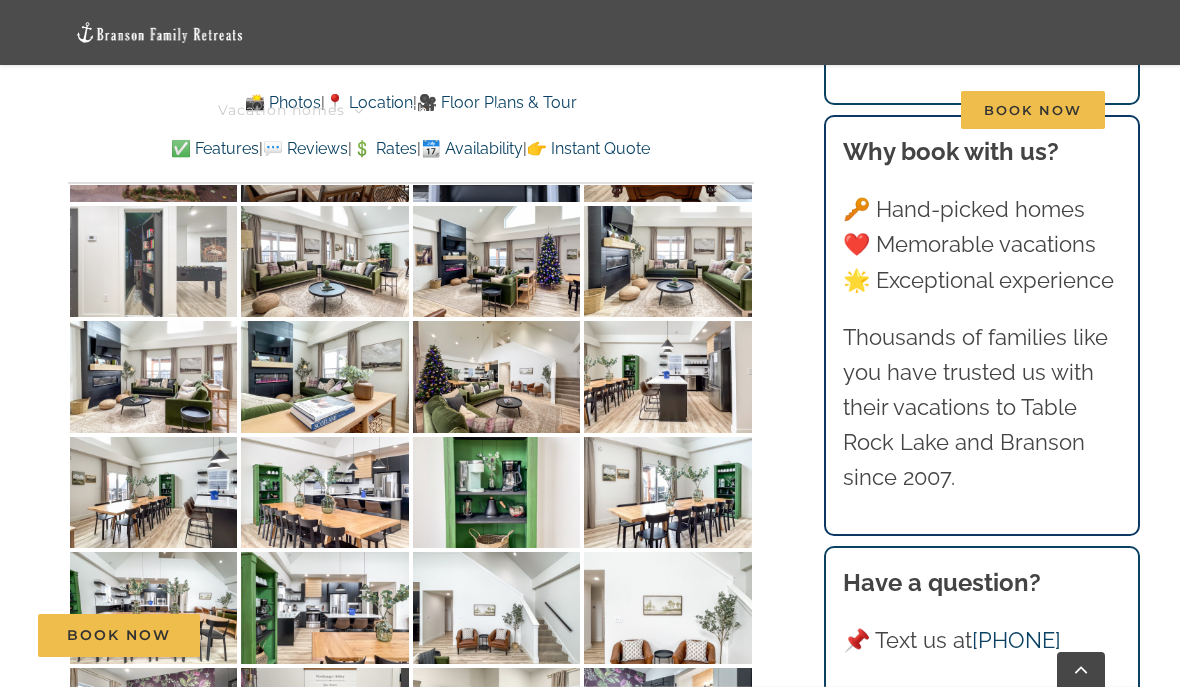 click at bounding box center (153, 262) 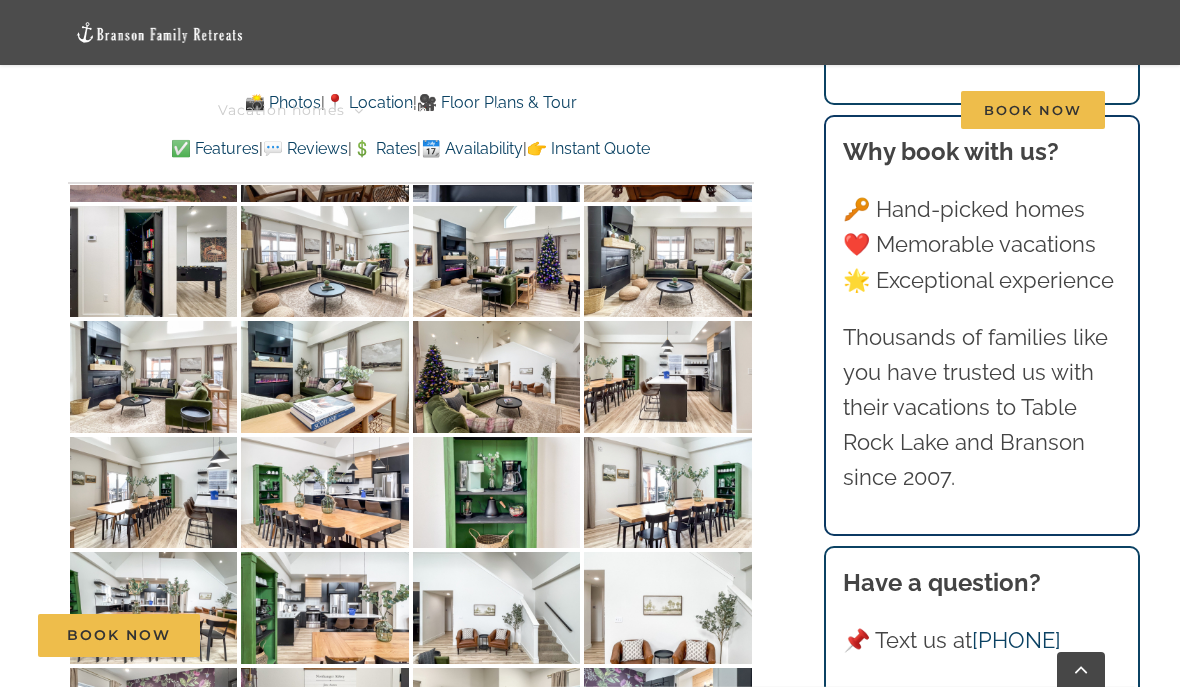 click on "Book Direct
Always book directly with us for the best rate and first dibs on the best dates.
Why book with us?
🔑 Hand-picked homes
❤️ Memorable vacations
🌟 Exceptional experience
Thousands of families like you have trusted us with their vacations to Table Rock Lake and Branson since 2007.
Have a question?
📌 Text us at  417-302-4927" at bounding box center (982, 285) 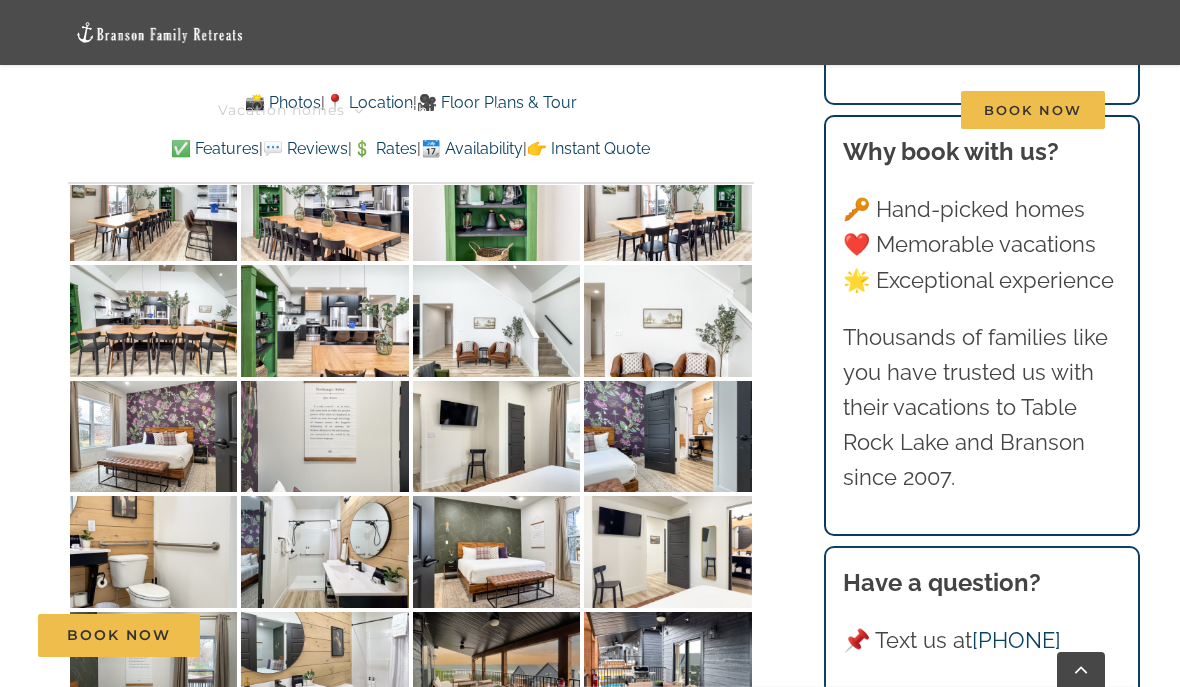 scroll, scrollTop: 6503, scrollLeft: 0, axis: vertical 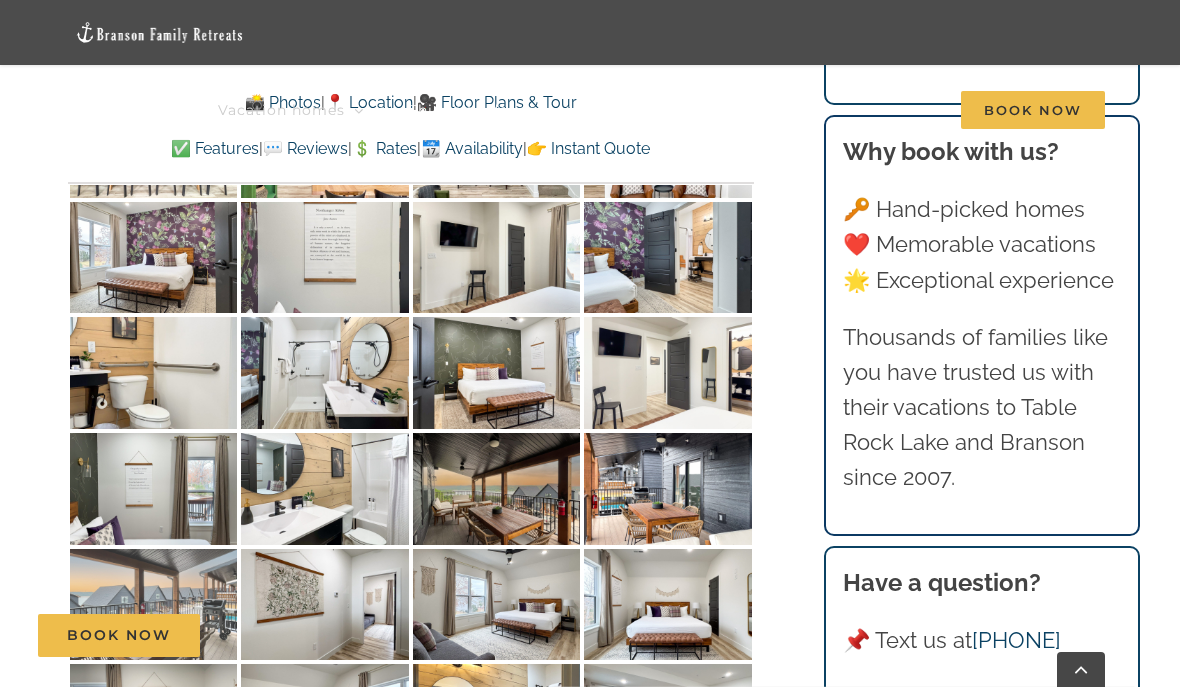 click at bounding box center [153, 605] 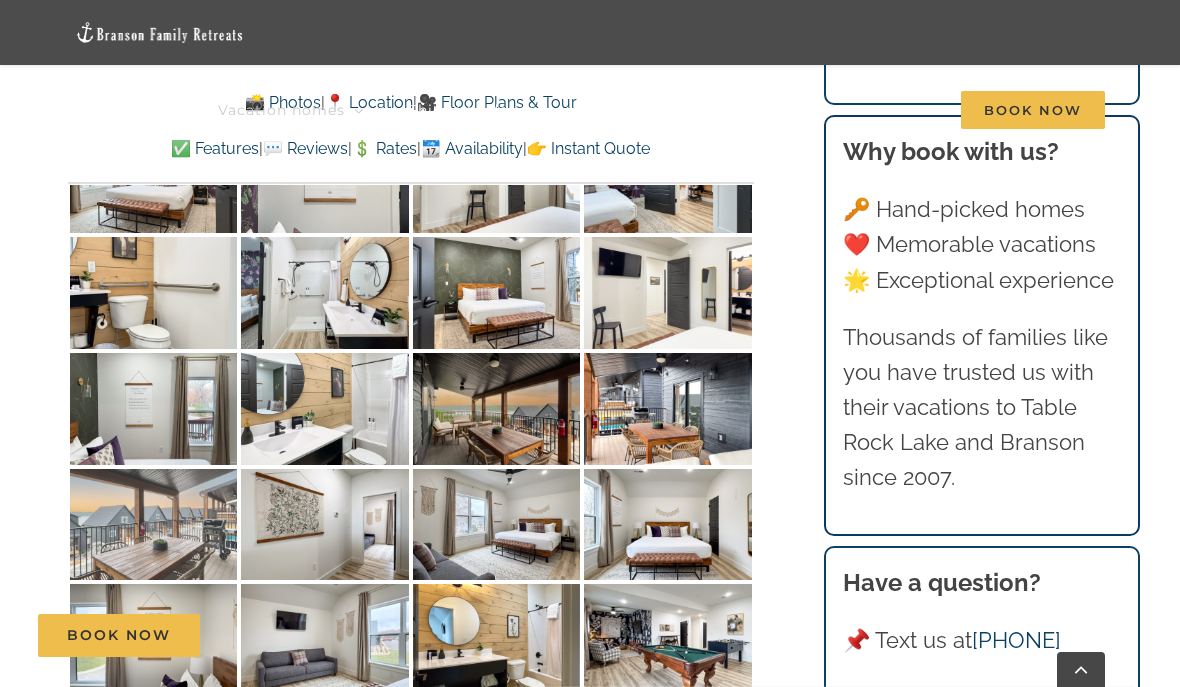 scroll, scrollTop: 6681, scrollLeft: 0, axis: vertical 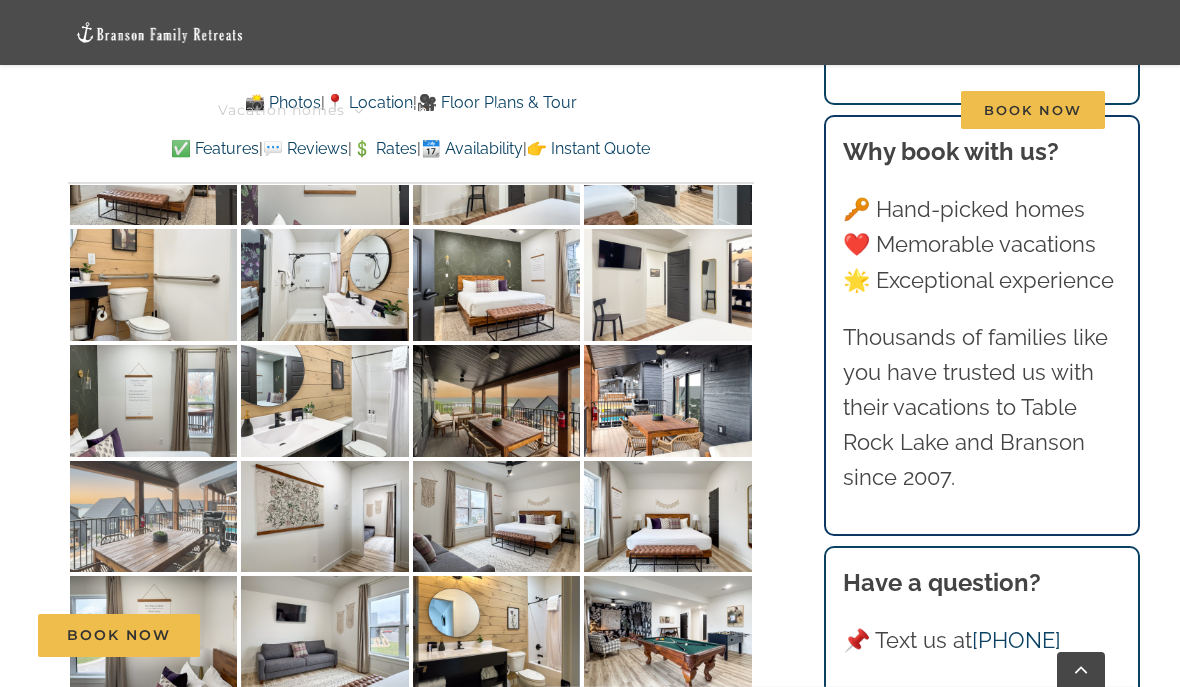 click at bounding box center (153, 517) 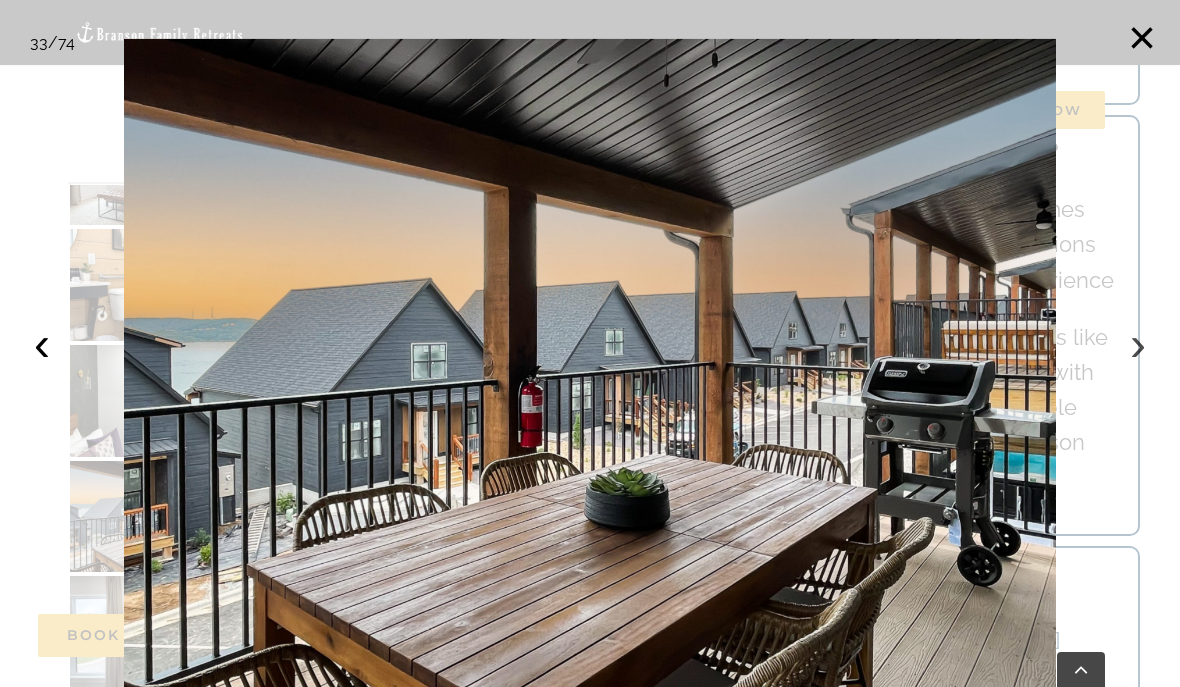 click on "›" at bounding box center [1138, 344] 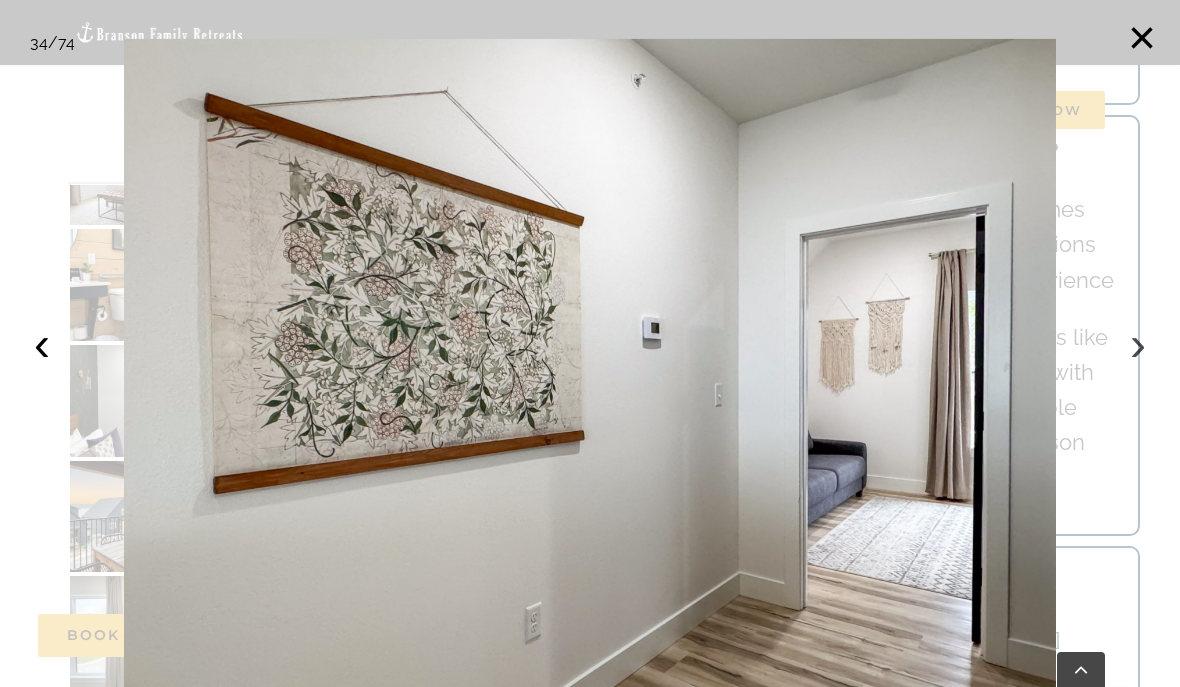 click on "›" at bounding box center (1138, 344) 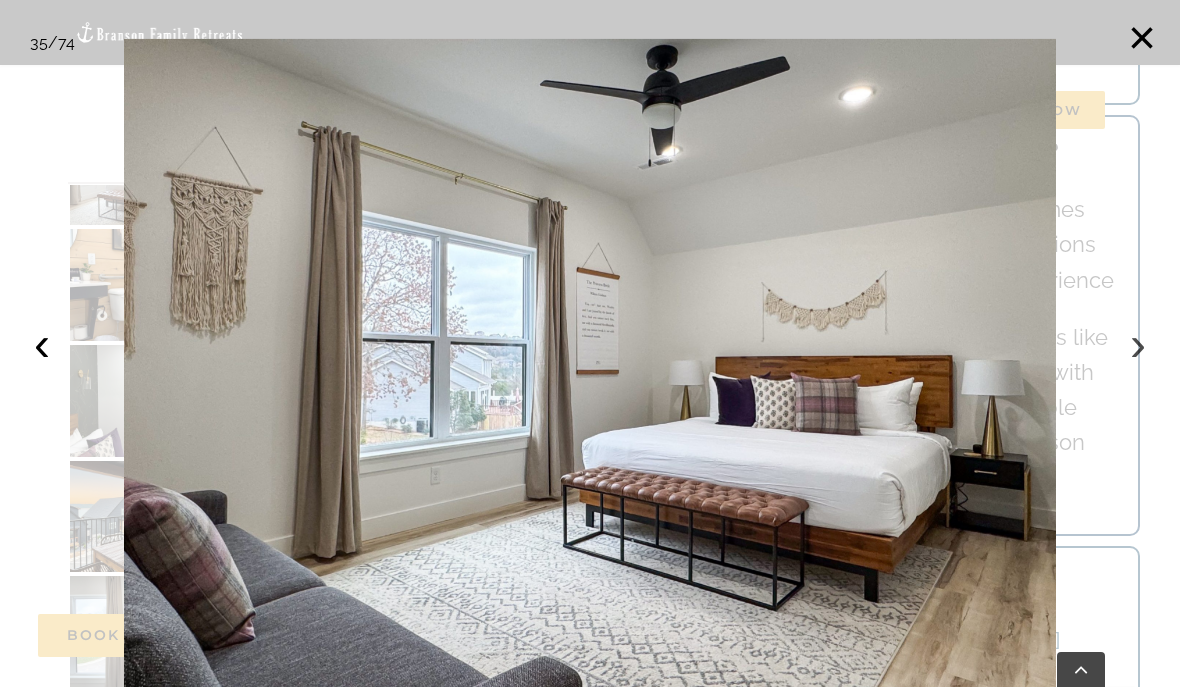 click on "›" at bounding box center [1138, 344] 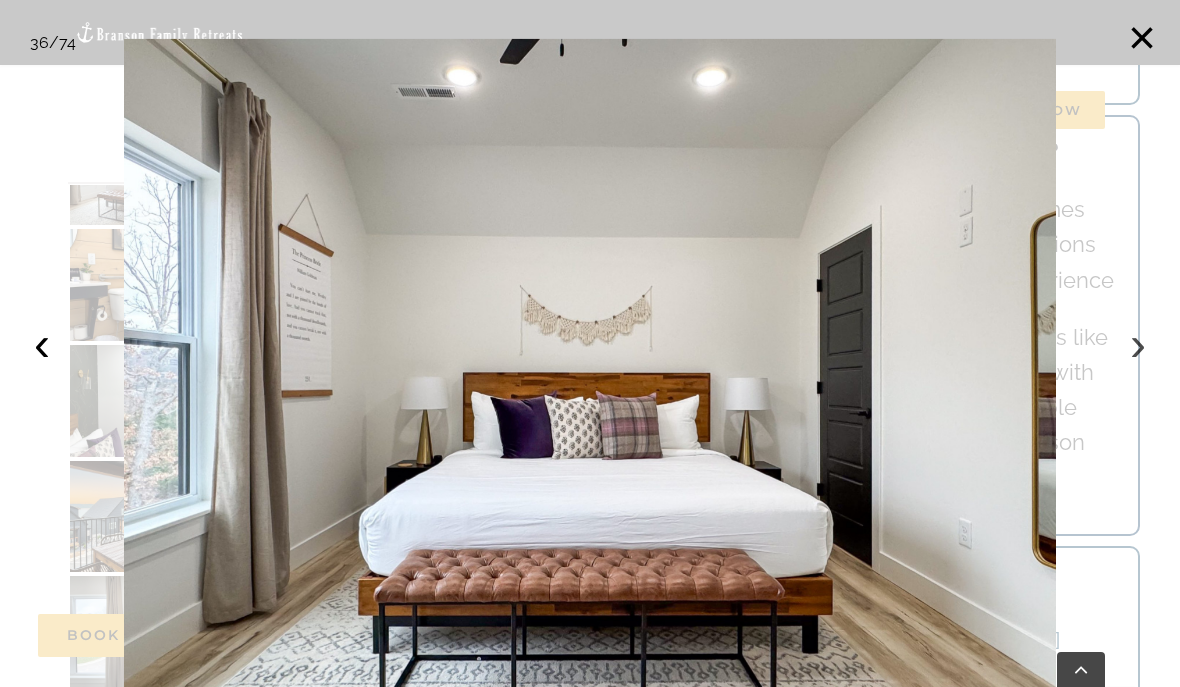 click on "›" at bounding box center [1138, 344] 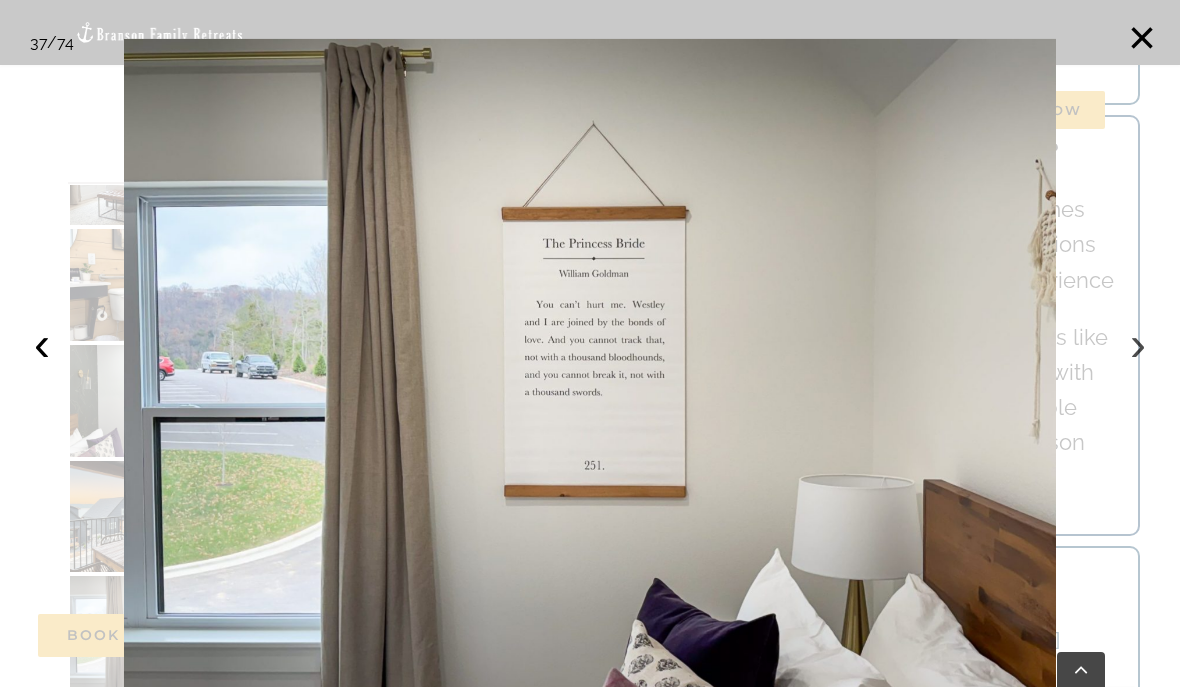 click on "›" at bounding box center (1138, 344) 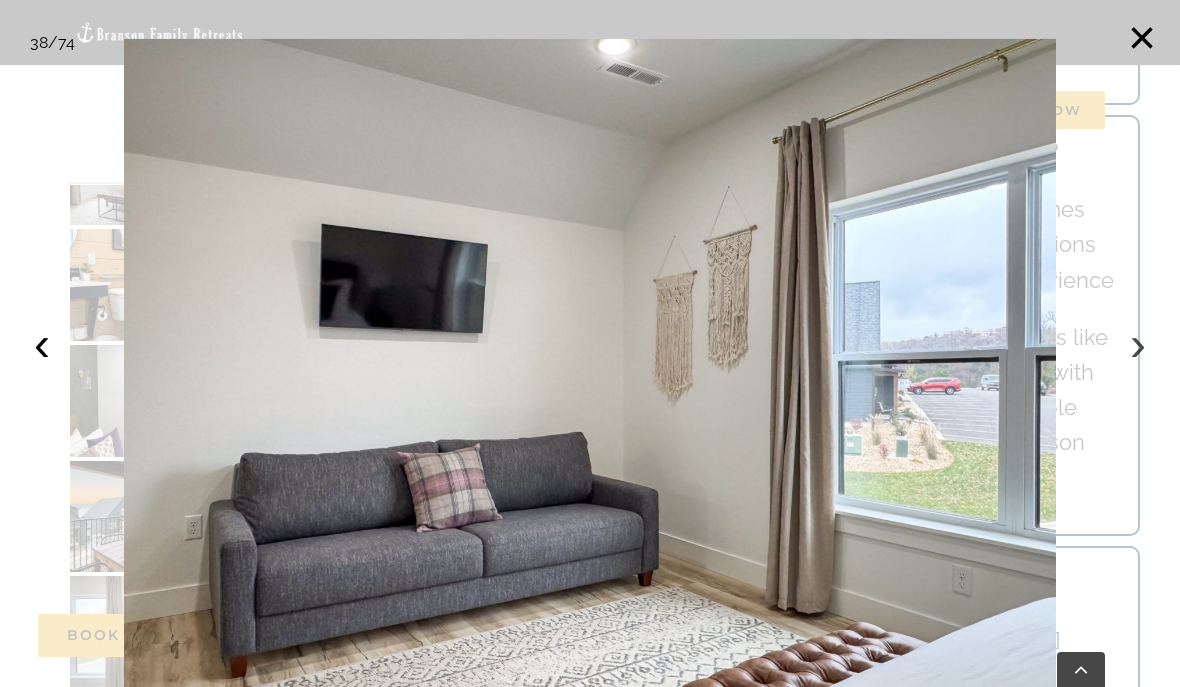 click on "›" at bounding box center [1138, 344] 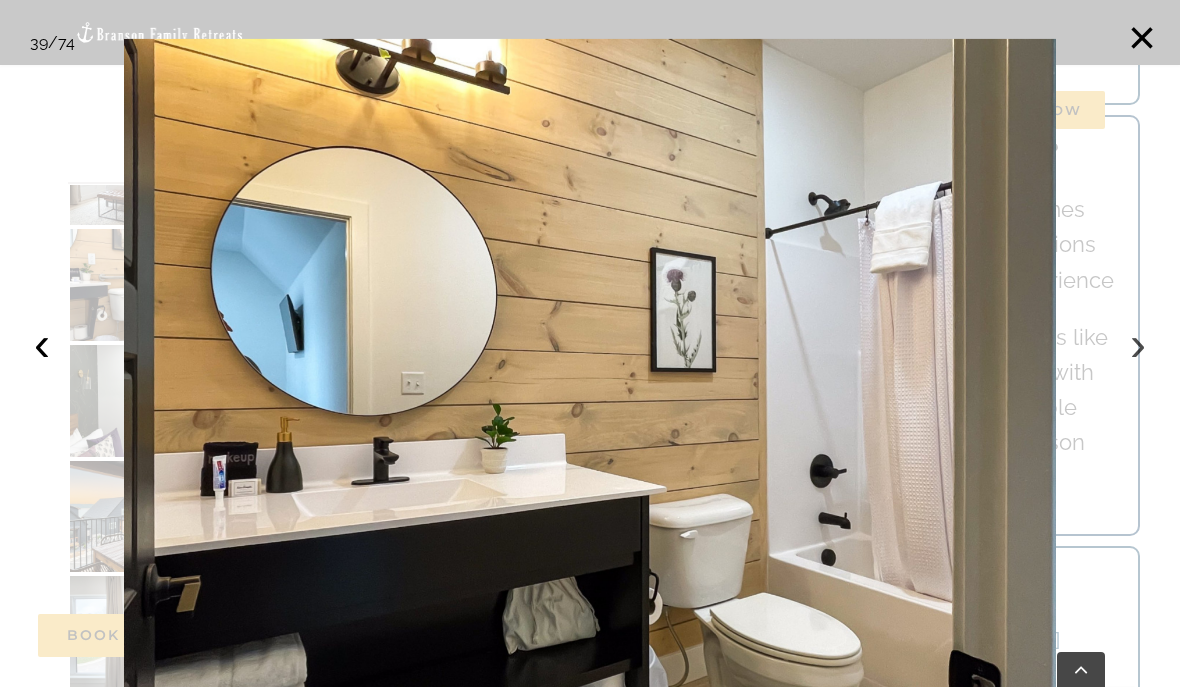 click on "›" at bounding box center [1138, 344] 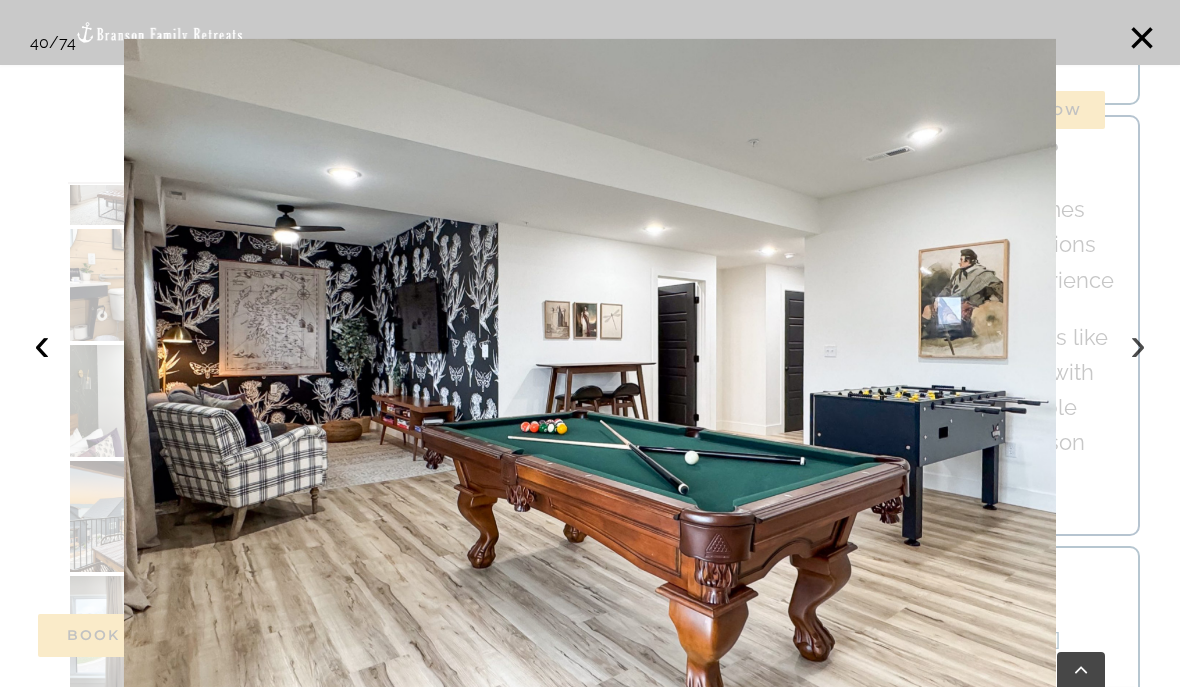 click on "›" at bounding box center (1138, 344) 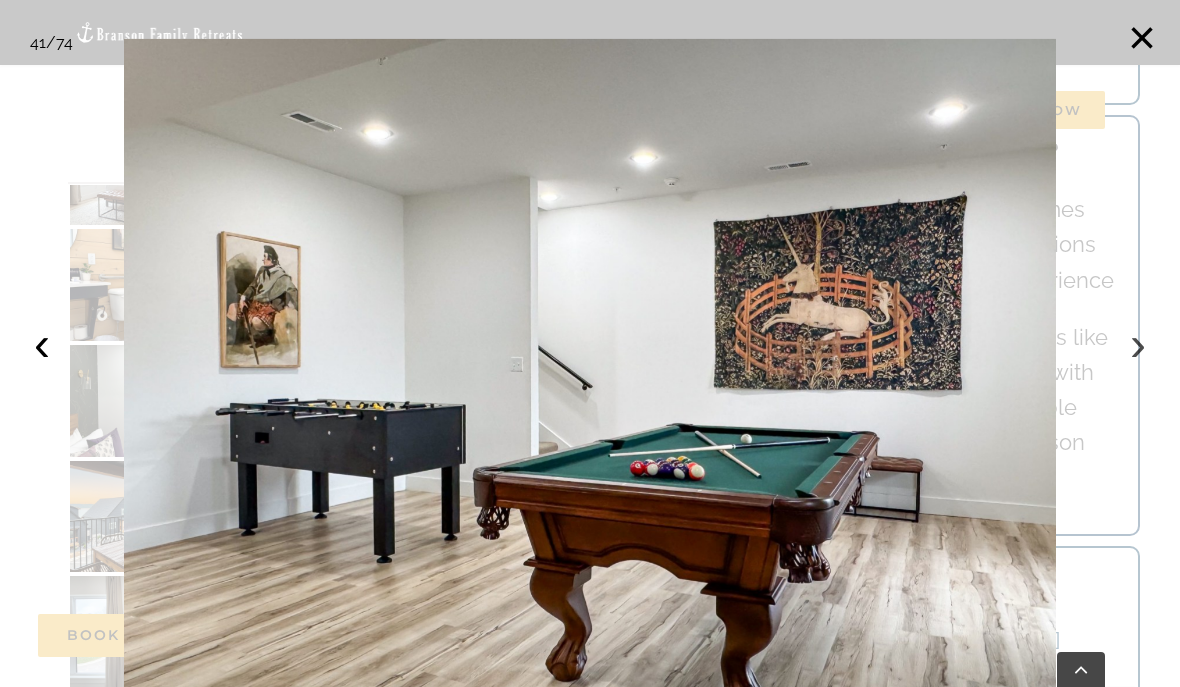 click on "›" at bounding box center (1138, 344) 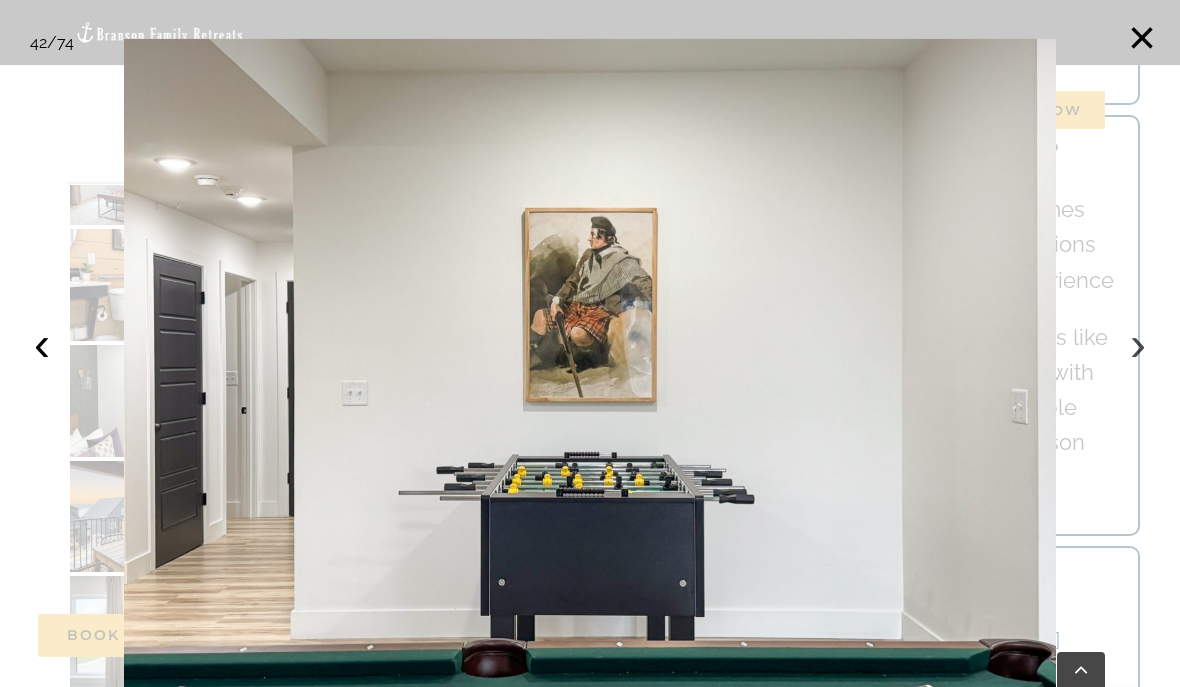 click on "›" at bounding box center (1138, 344) 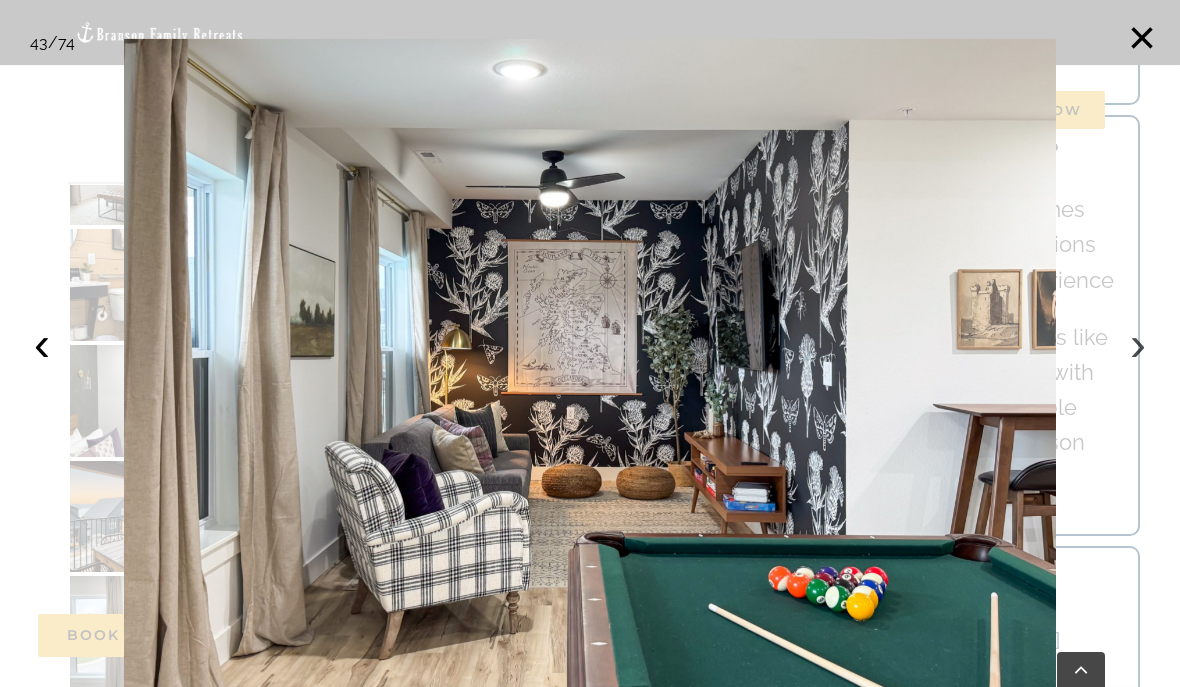 click on "›" at bounding box center [1138, 344] 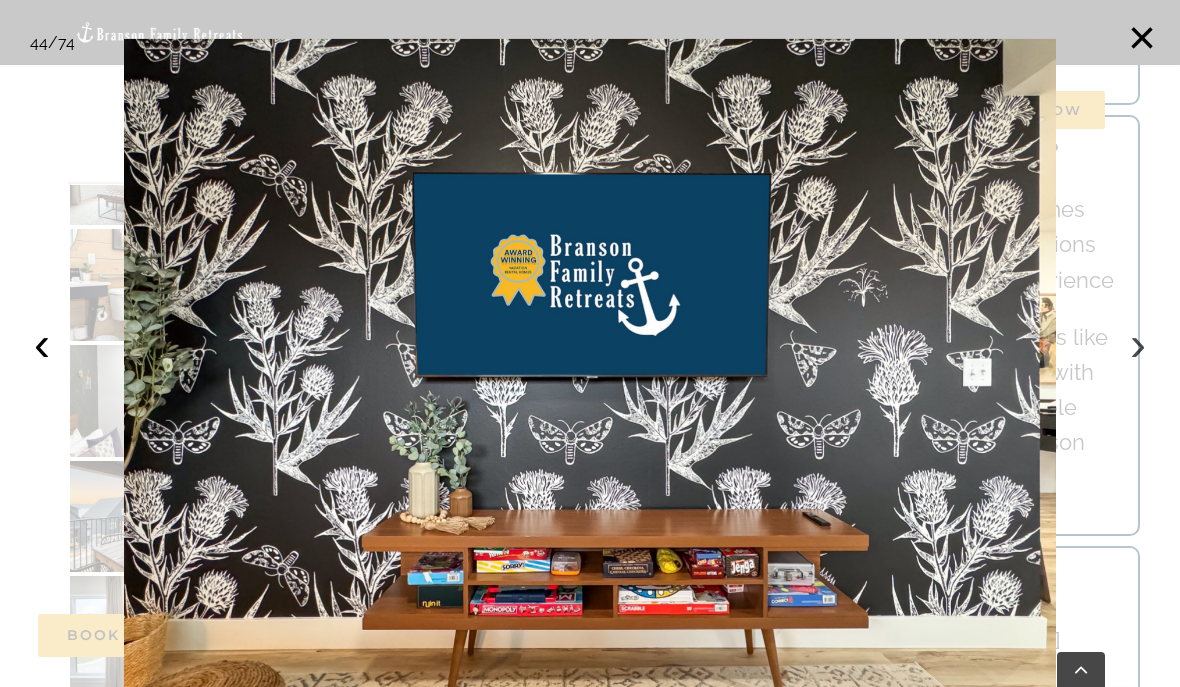 click on "›" at bounding box center (1138, 344) 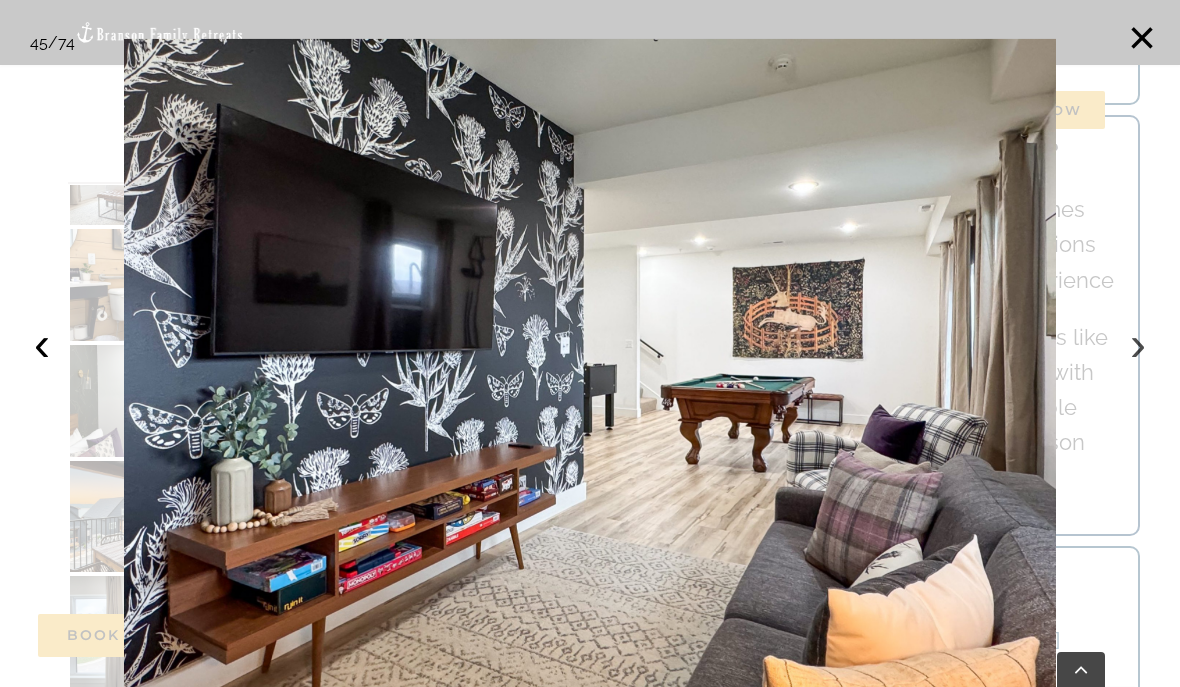 click on "›" at bounding box center [1138, 344] 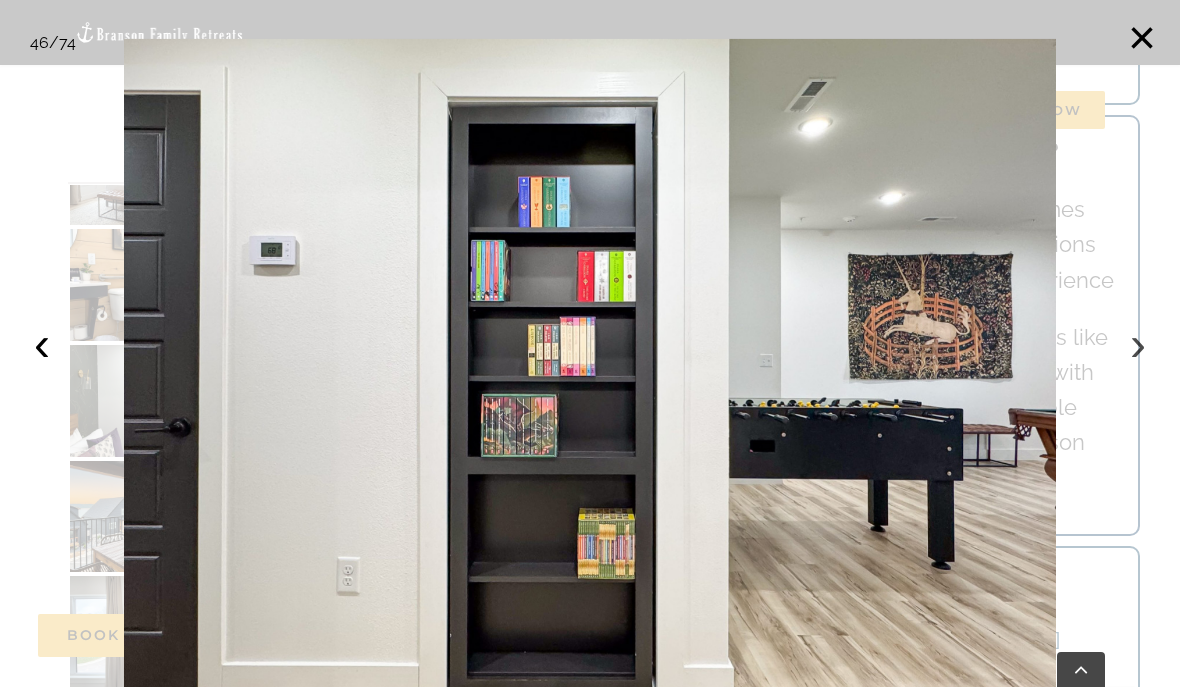 click on "›" at bounding box center [1138, 344] 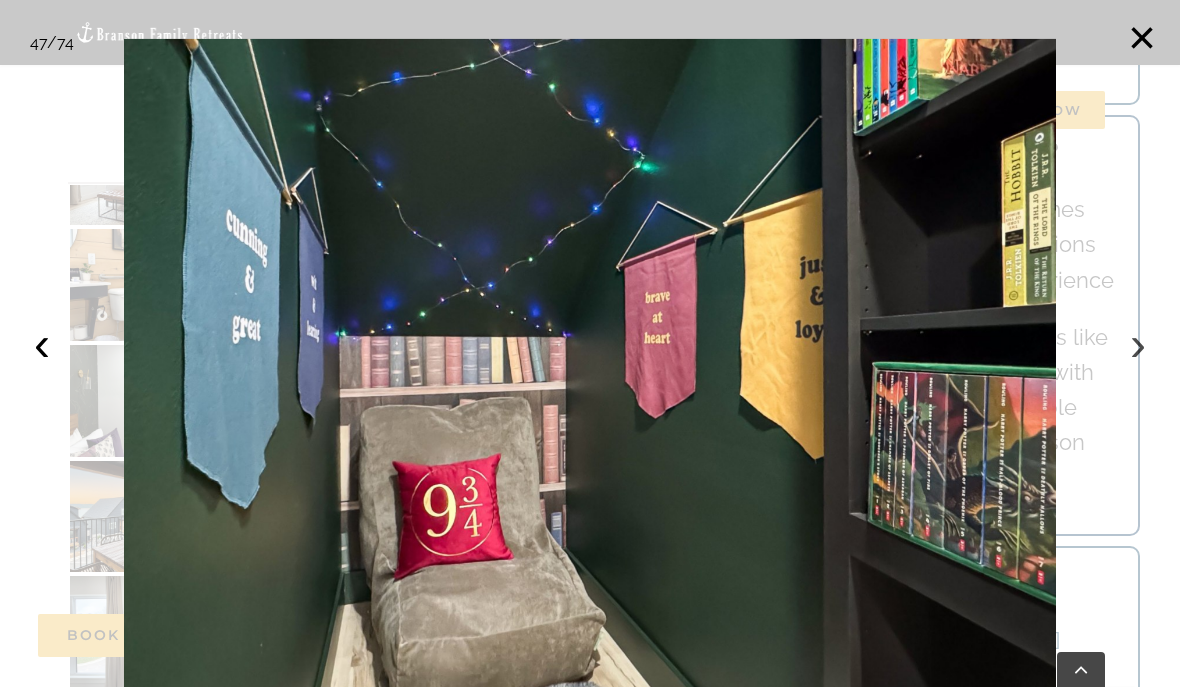 click on "›" at bounding box center (1138, 344) 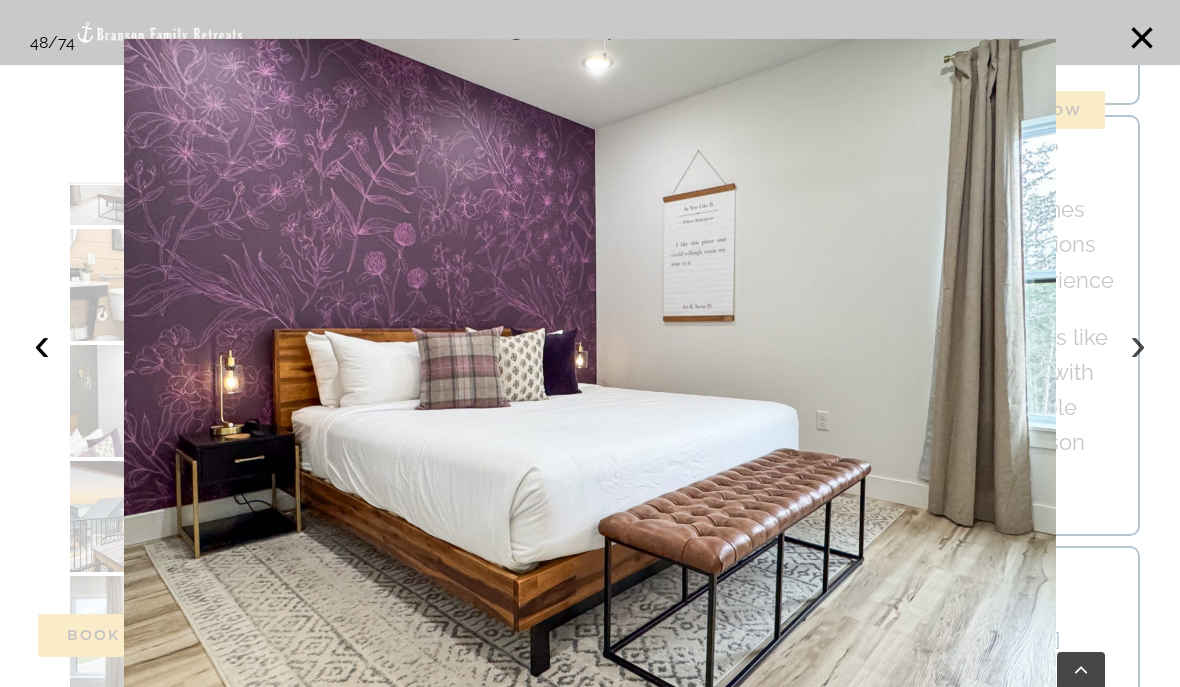 click on "›" at bounding box center (1138, 344) 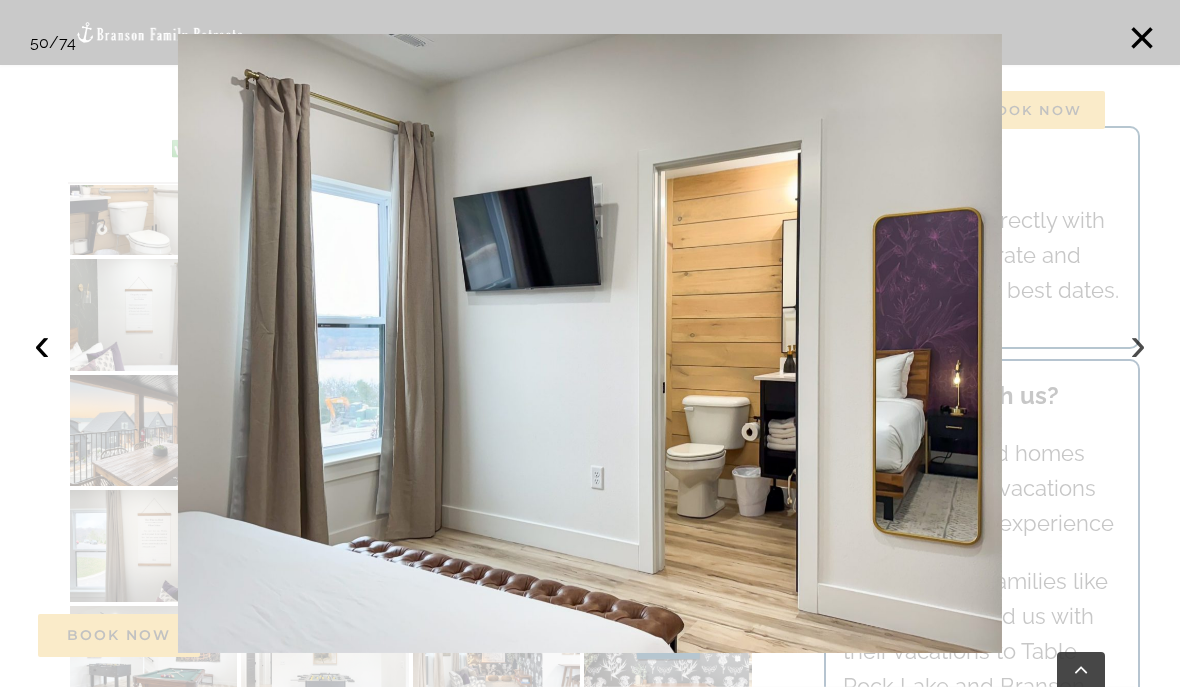 scroll, scrollTop: 6745, scrollLeft: 0, axis: vertical 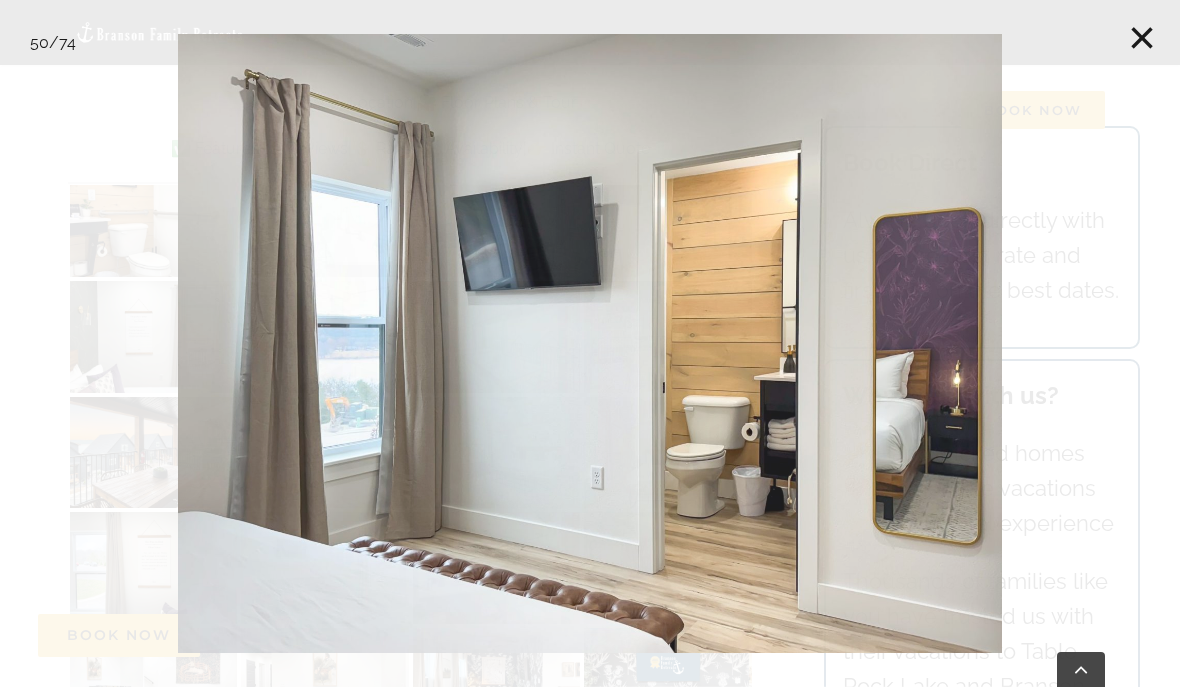 click at bounding box center [590, 343] 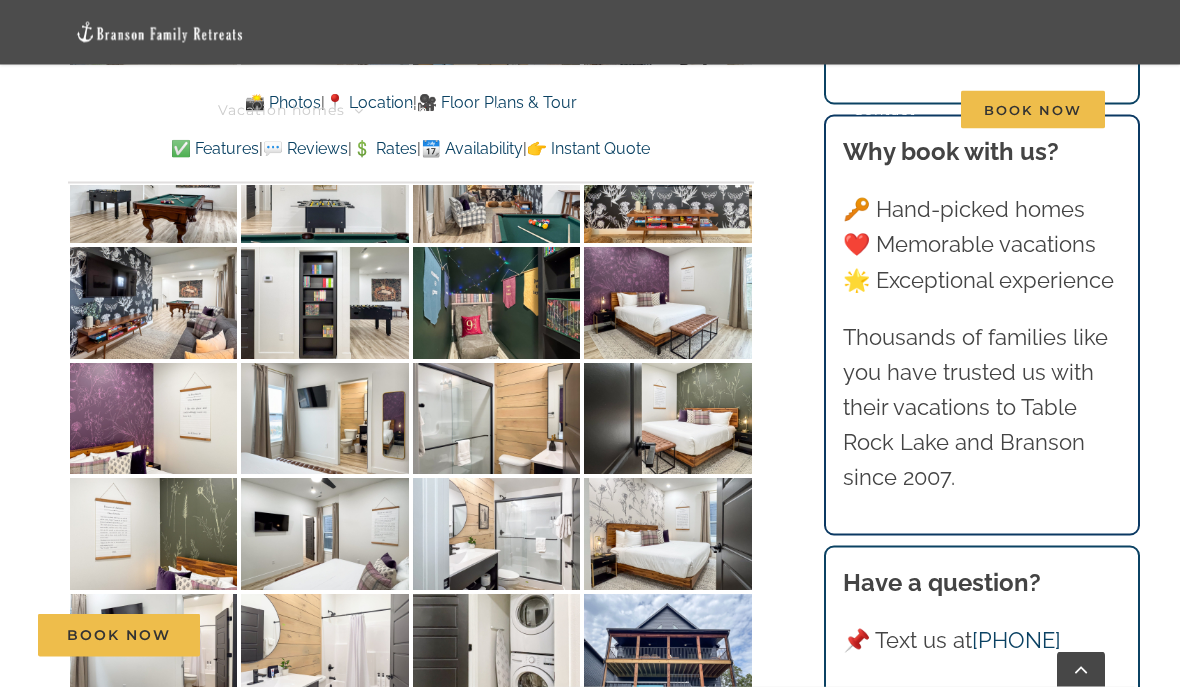 scroll, scrollTop: 7329, scrollLeft: 0, axis: vertical 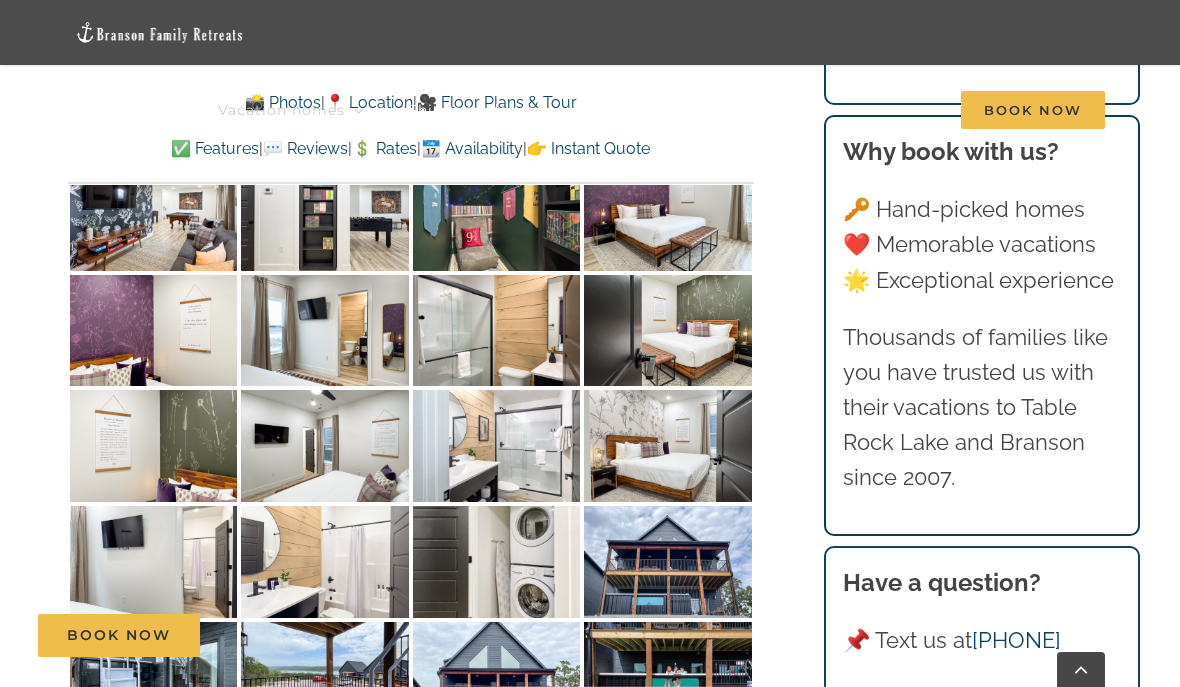click on "The Cottages at Table Rock Lake | Branson Family Retreats tyann.vhb@gmail.com 2025-01-30T12:26:53-06:00
📸 Photos    |    📍 Location    |    🎥 Floor Plans & Tour
✅ Features    |    💬 Reviews    |    💲 Rates    |    📆 Availability    |    👉 Instant Quote
📸 Photos  |  📍 Location  |  🎥 Floor Plans & Tour
✅ Features  |  💬 Reviews  |  💲 Rates  |  📆 Availability  |  👉 Instant Quote
The Cottages Thistle Cottage + Claymore Cottage
⭐️⭐️⭐️⭐️⭐️
The kids loved the game room area, the pool and the hidden room. So much fun! The check in and check out process was so easy and Branson Family Retreats made sure we had everything we needed to make our stay great!
– Chelsea (Arkansas)
Description
The Cottages is both our  Thistle Cottage  and our  Claymore Cottage  together:
✅ 11 Bedrooms (5+6)
✅ Sleeps 28 (12+16)
✅ King Beds
🌊 (2) Private Container Pools" at bounding box center [590, 3903] 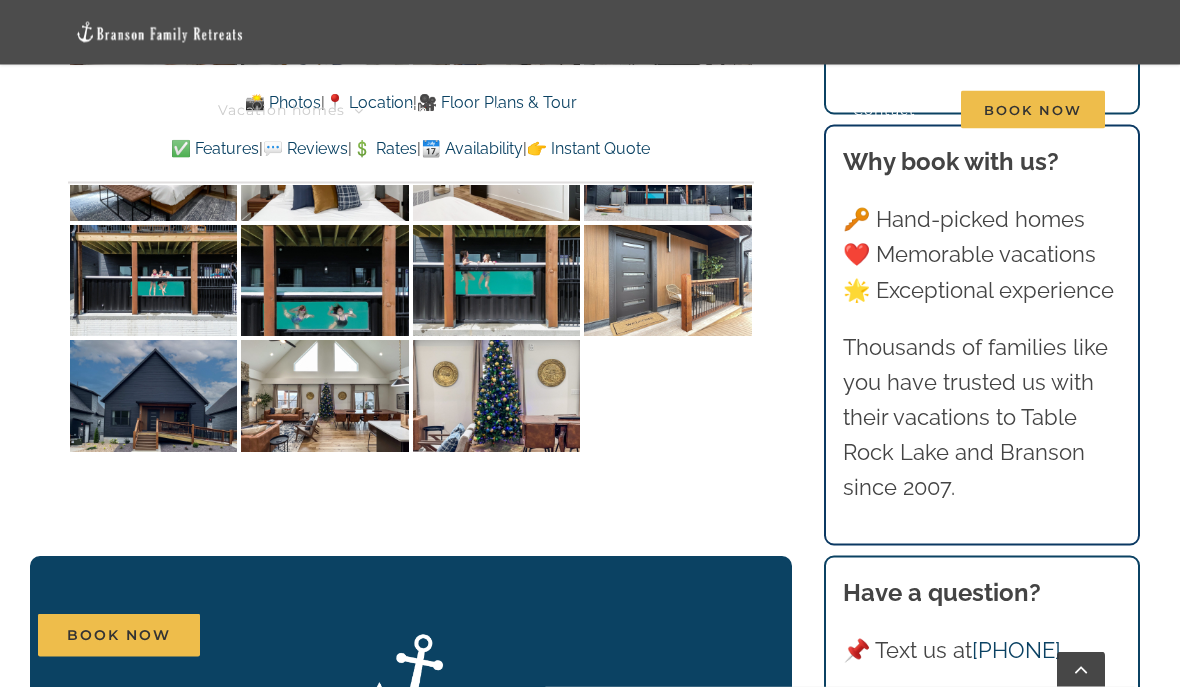 scroll, scrollTop: 9856, scrollLeft: 0, axis: vertical 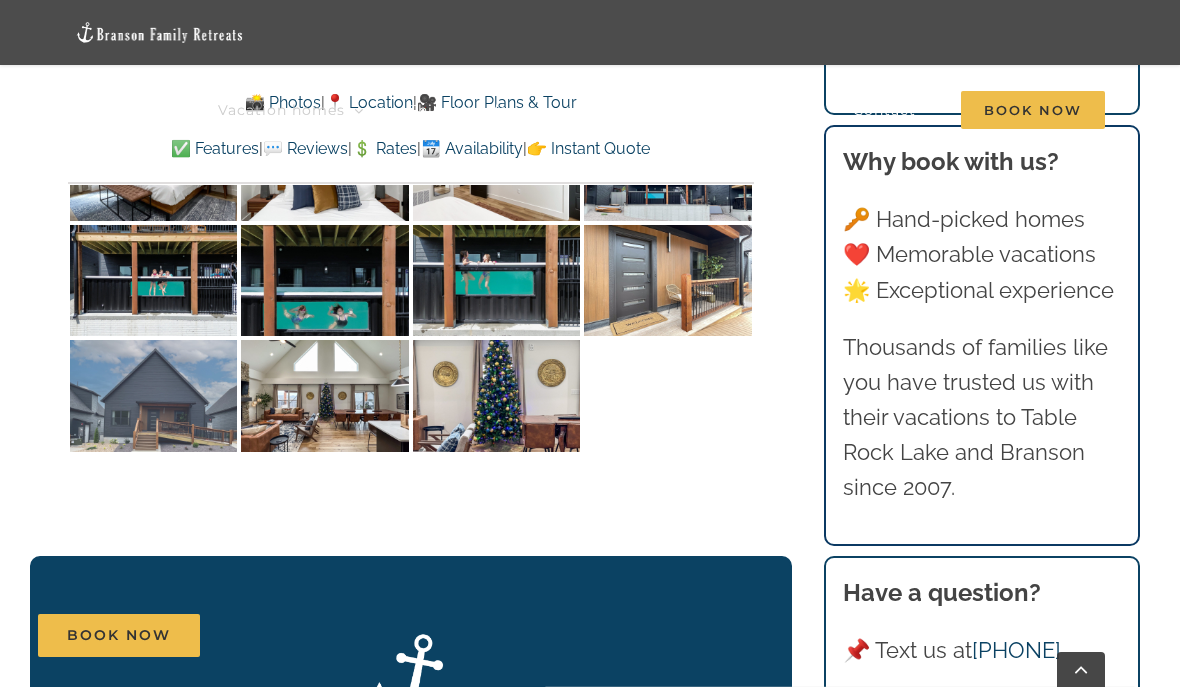 click at bounding box center [153, 396] 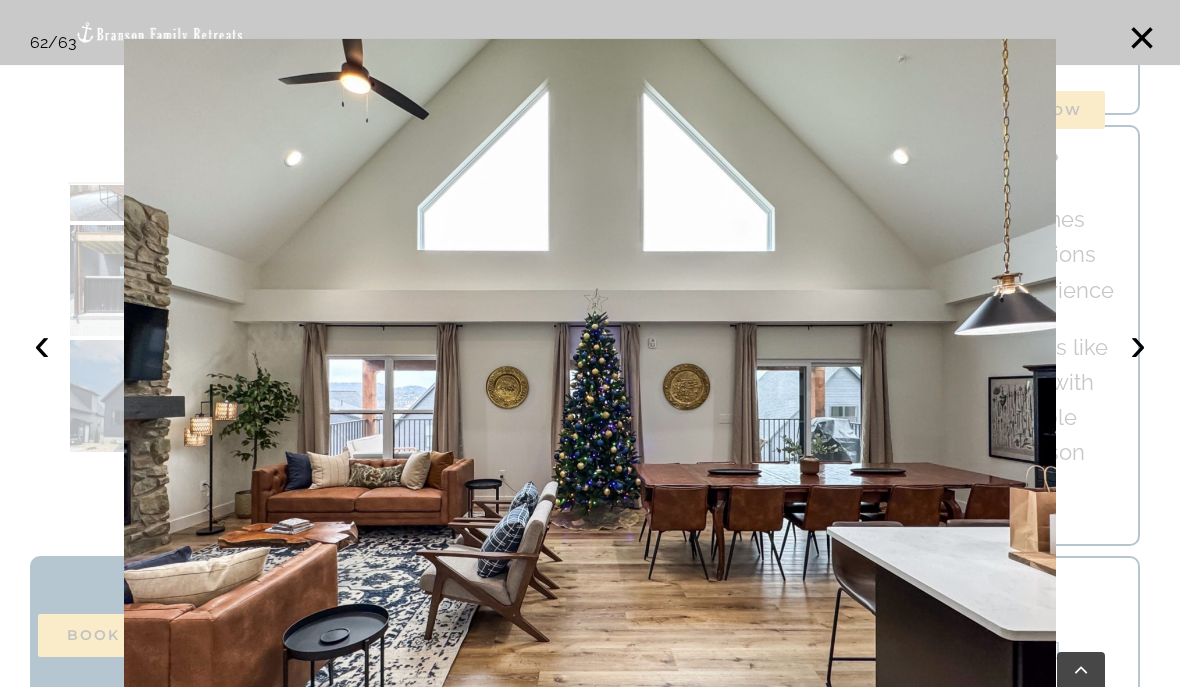 click at bounding box center (589, 388) 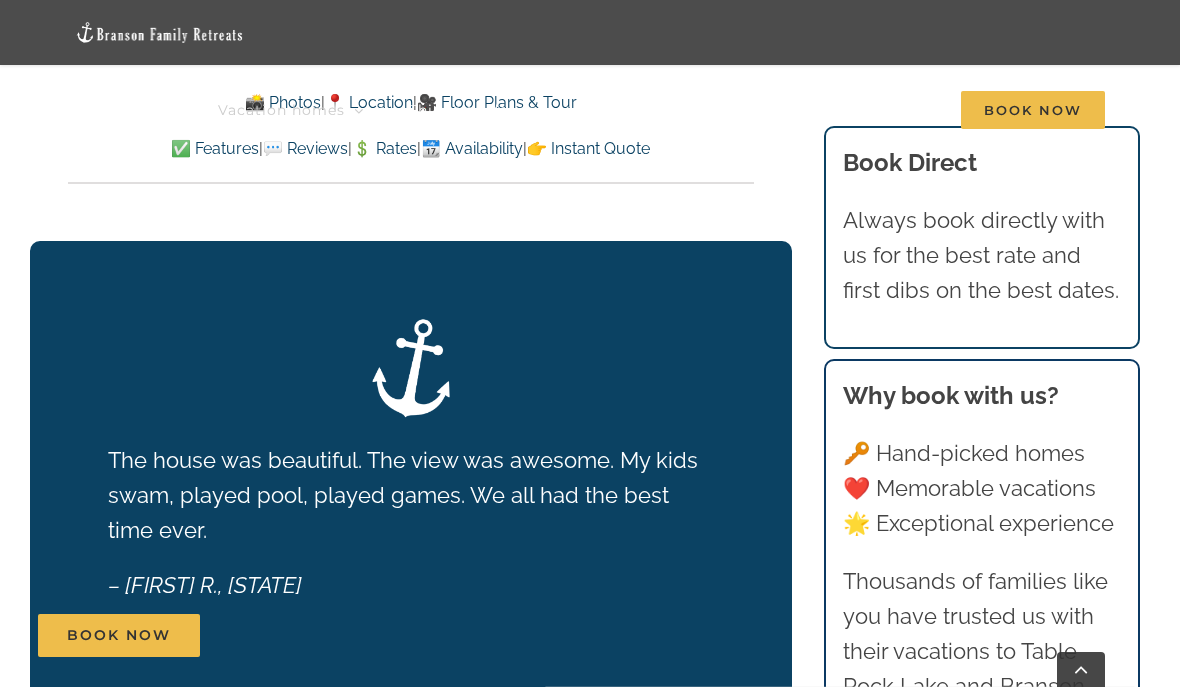 scroll, scrollTop: 10164, scrollLeft: 0, axis: vertical 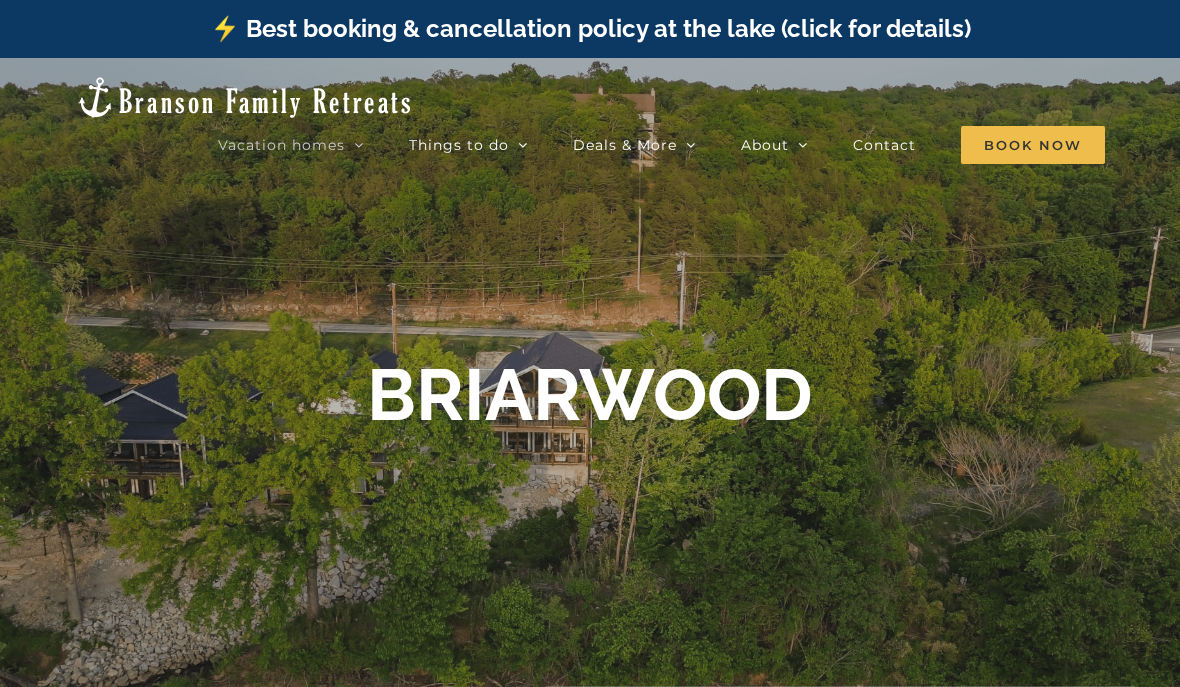 click on "BRIARWOOD" at bounding box center [590, 395] 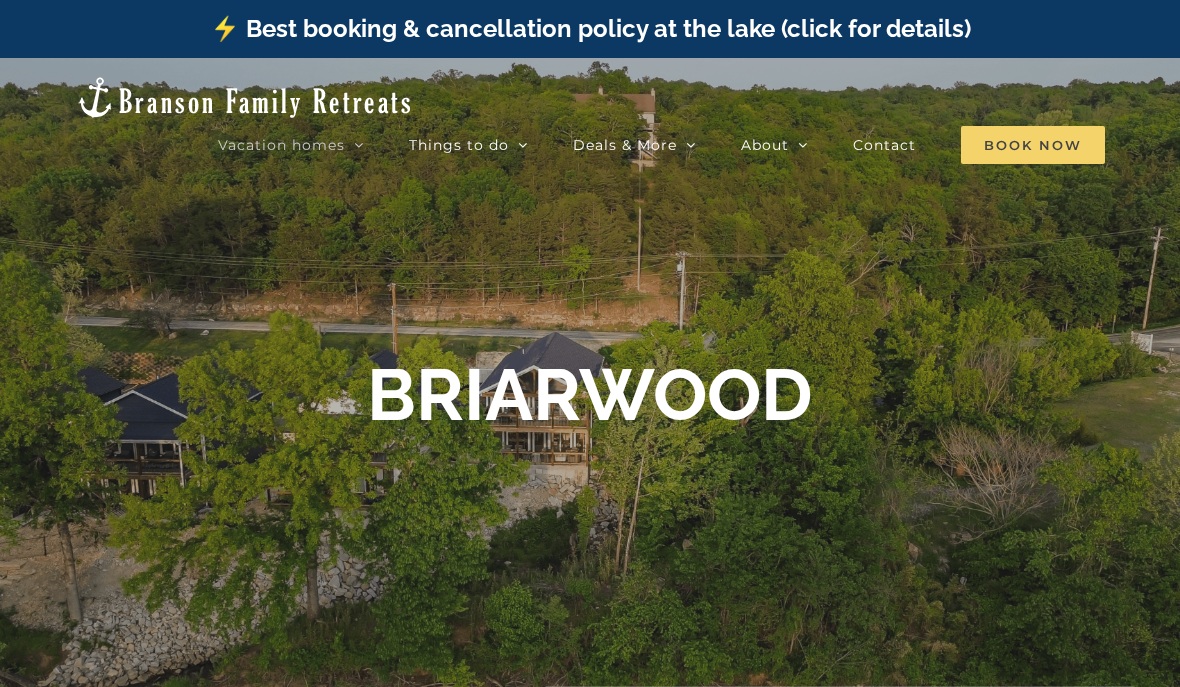 click on "Book Now" at bounding box center [1033, 145] 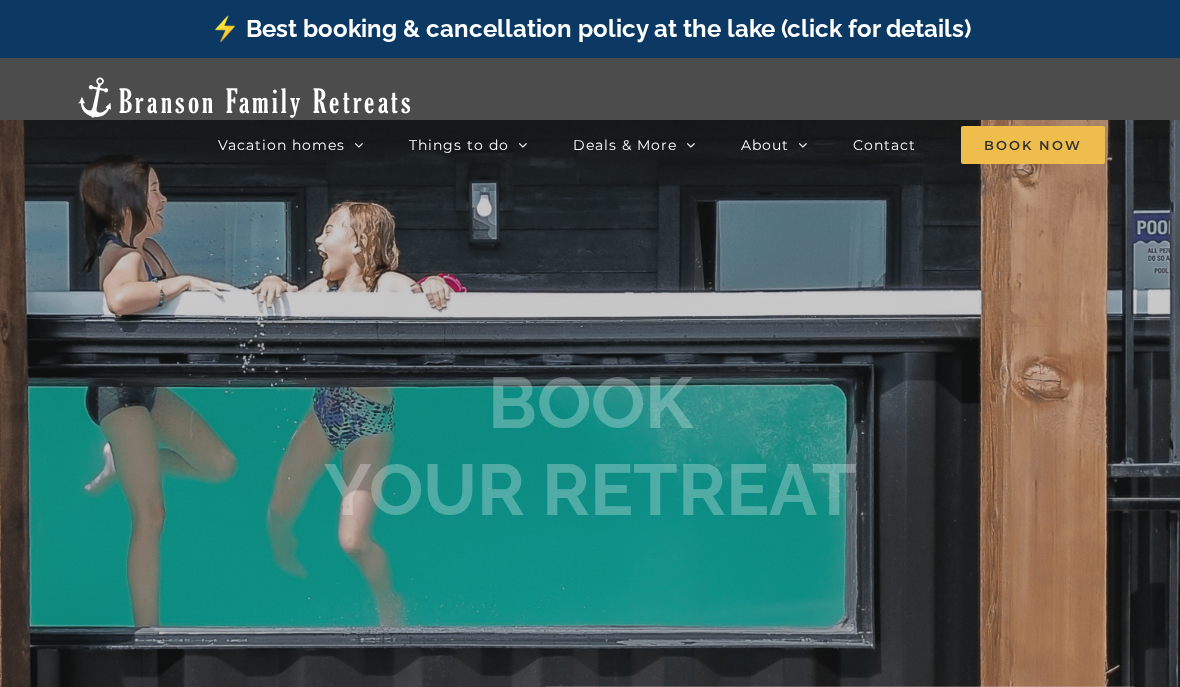 scroll, scrollTop: 0, scrollLeft: 0, axis: both 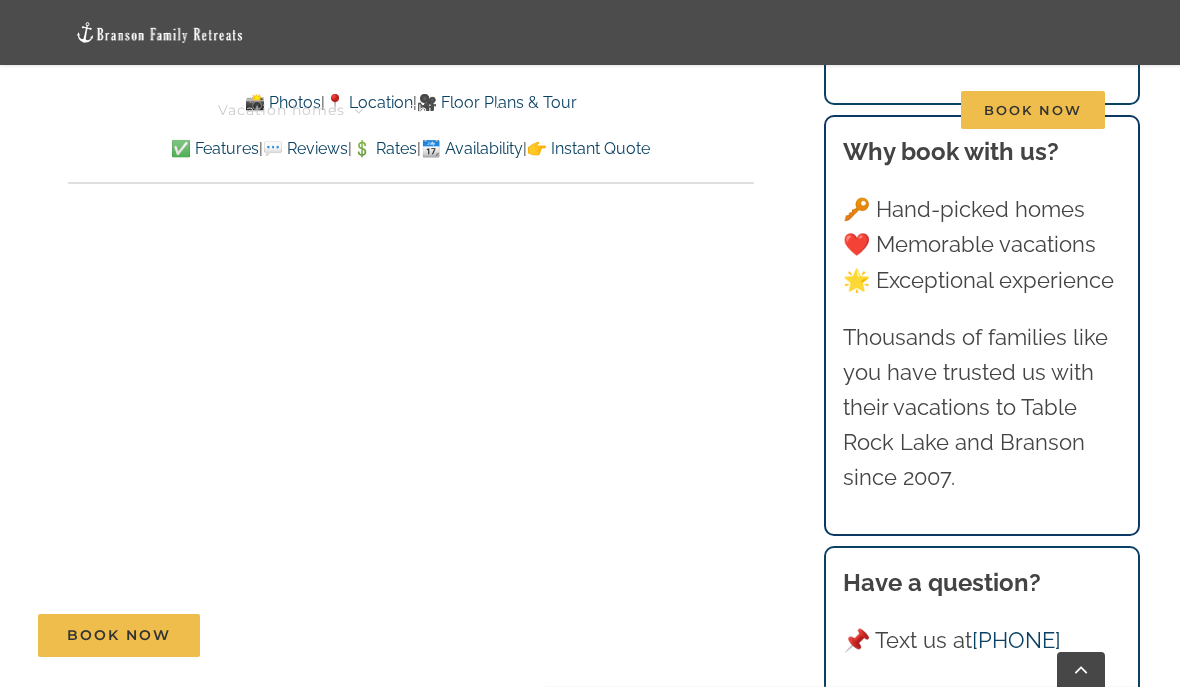 click on "💲 Rates" at bounding box center (384, 148) 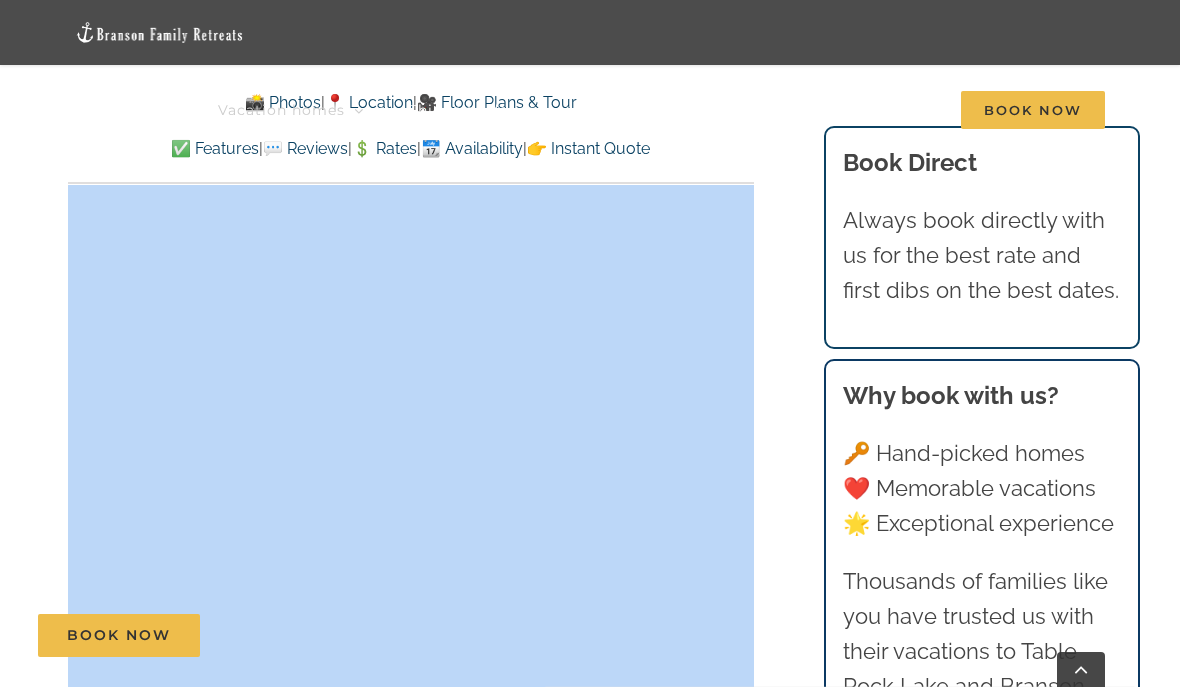 scroll, scrollTop: 11858, scrollLeft: 0, axis: vertical 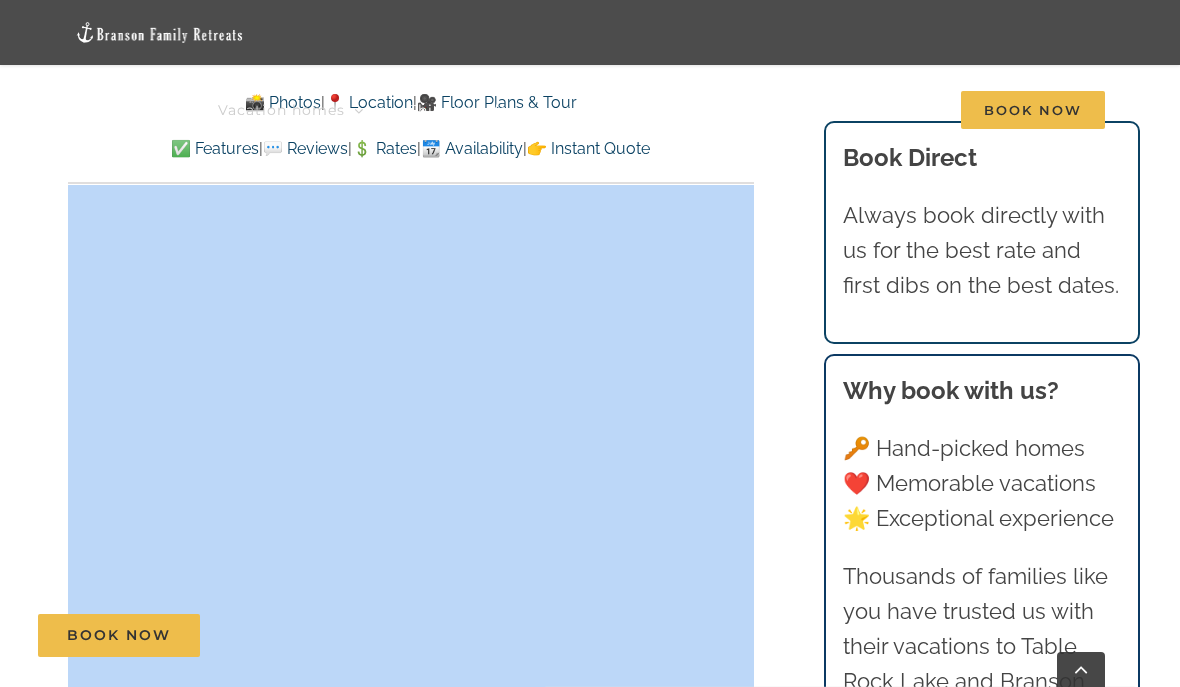 click on "💲 Rates" at bounding box center (384, 148) 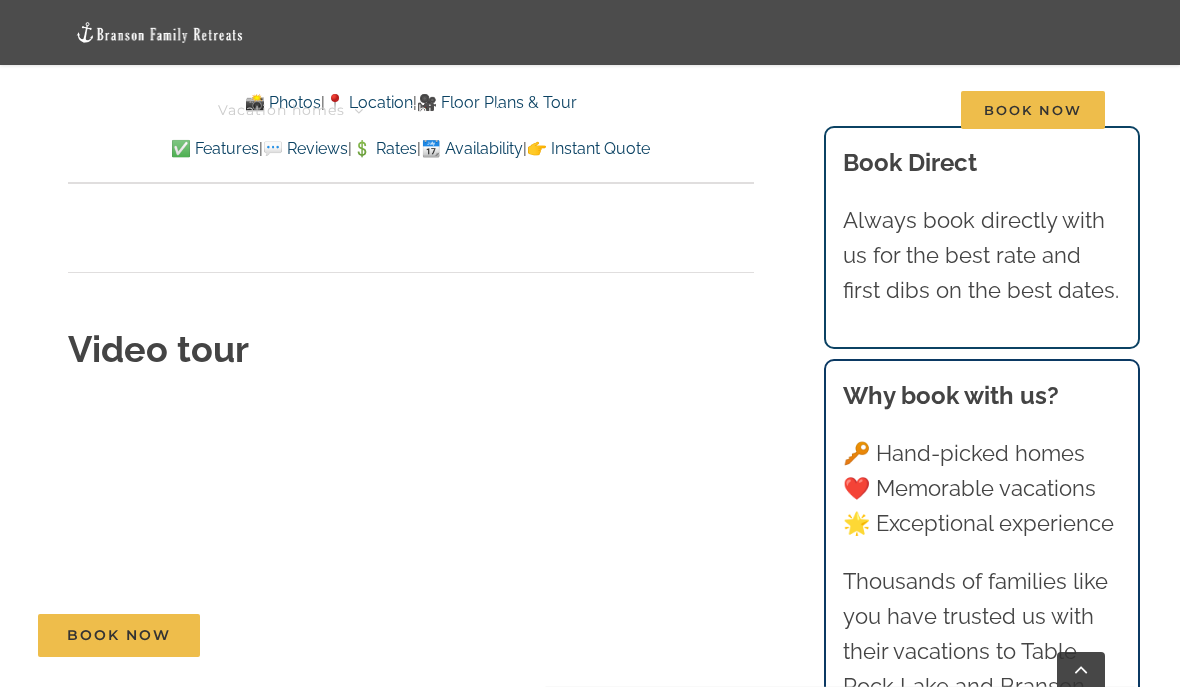 scroll, scrollTop: 6635, scrollLeft: 0, axis: vertical 